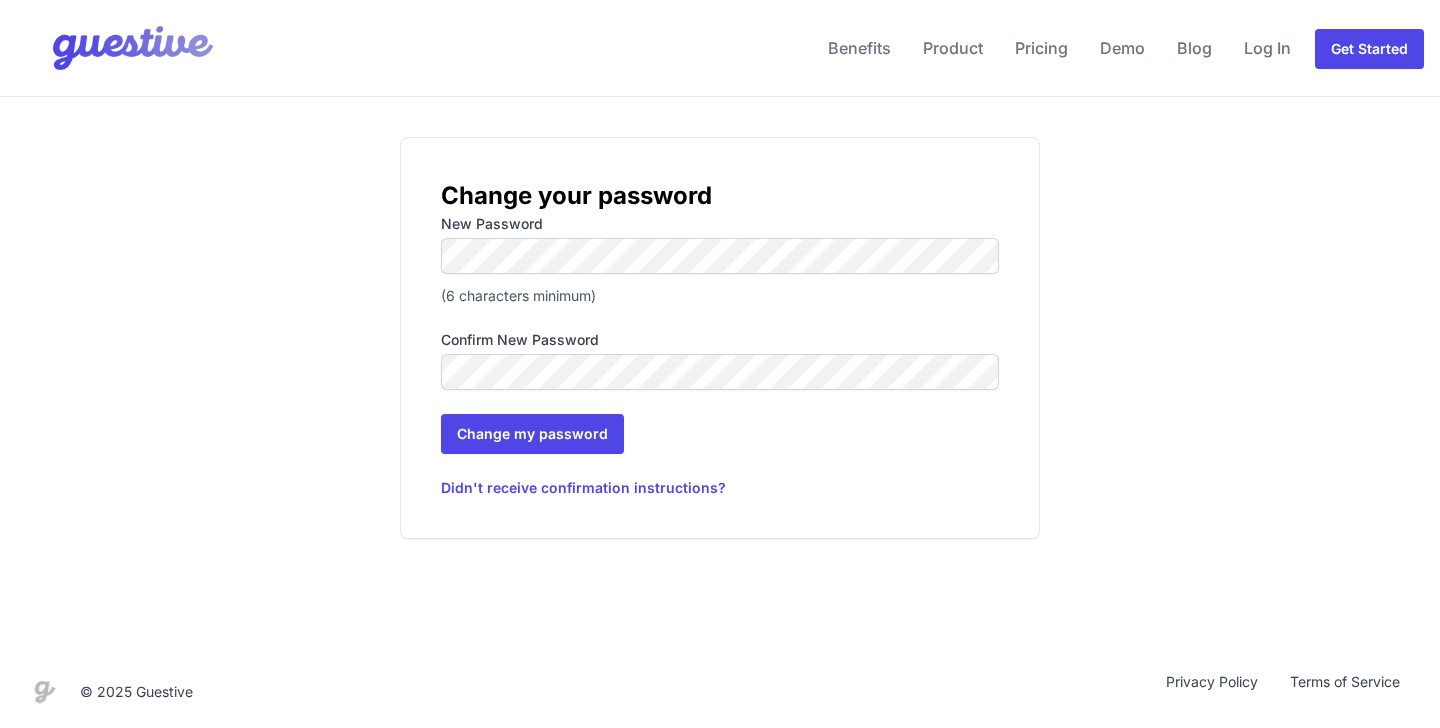 scroll, scrollTop: 0, scrollLeft: 0, axis: both 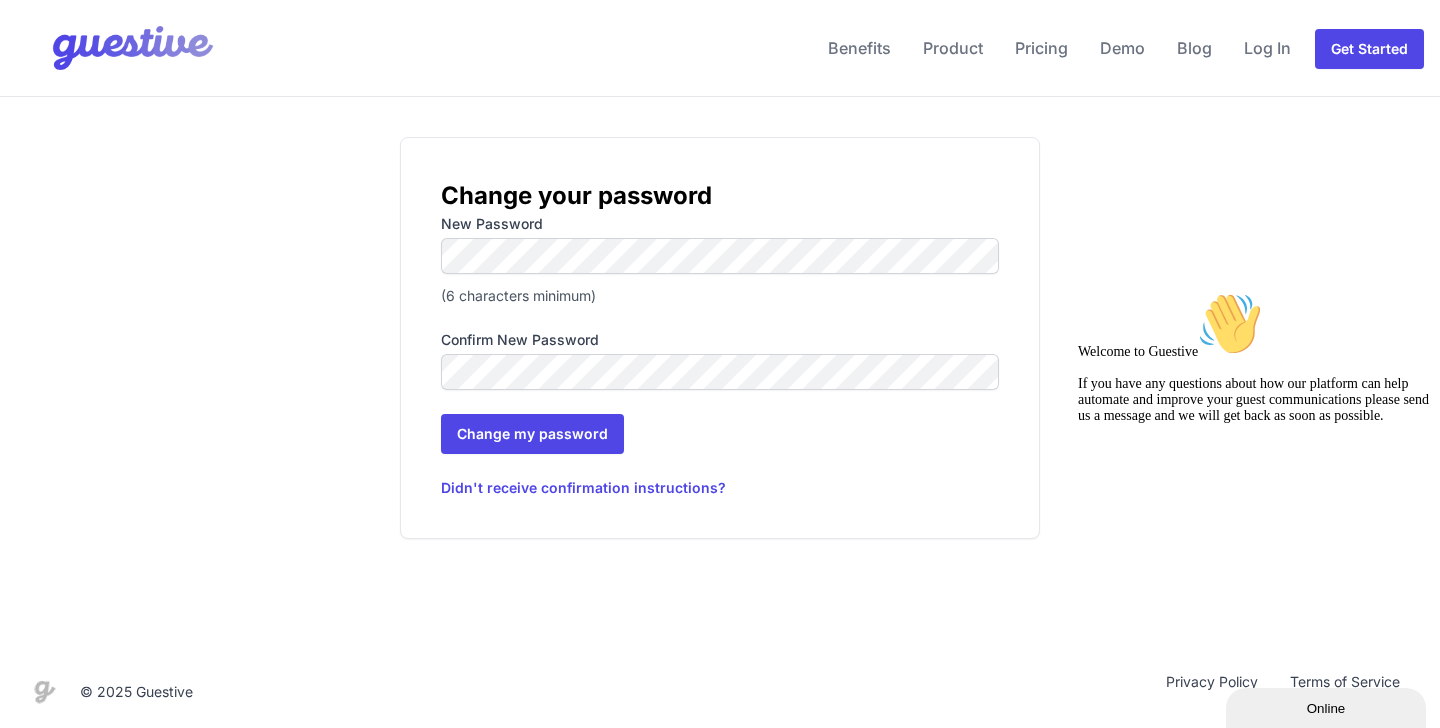 click on "Change your password
New password
(6 characters minimum)
Confirm new password
Change my password
Didn't receive confirmation instructions?" at bounding box center [720, 338] 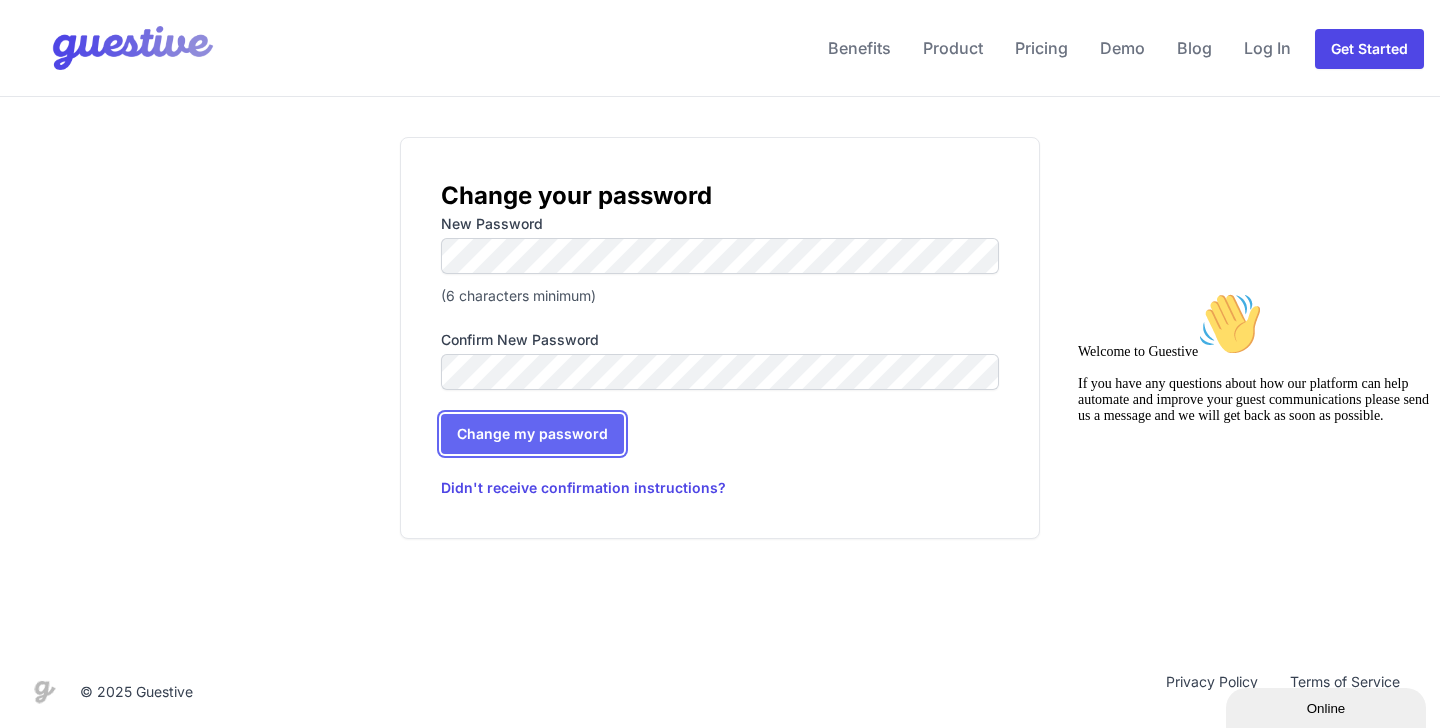 click on "Change my password" at bounding box center [532, 434] 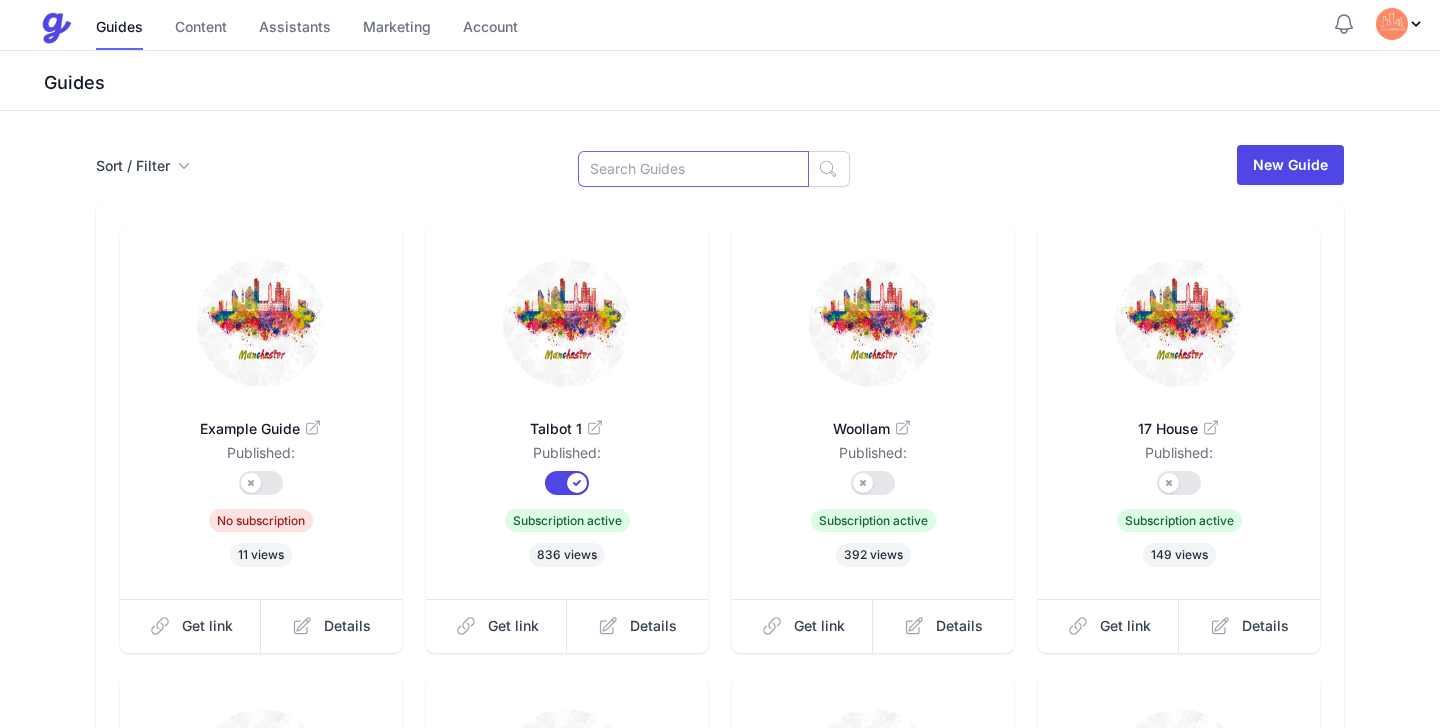 click at bounding box center [693, 169] 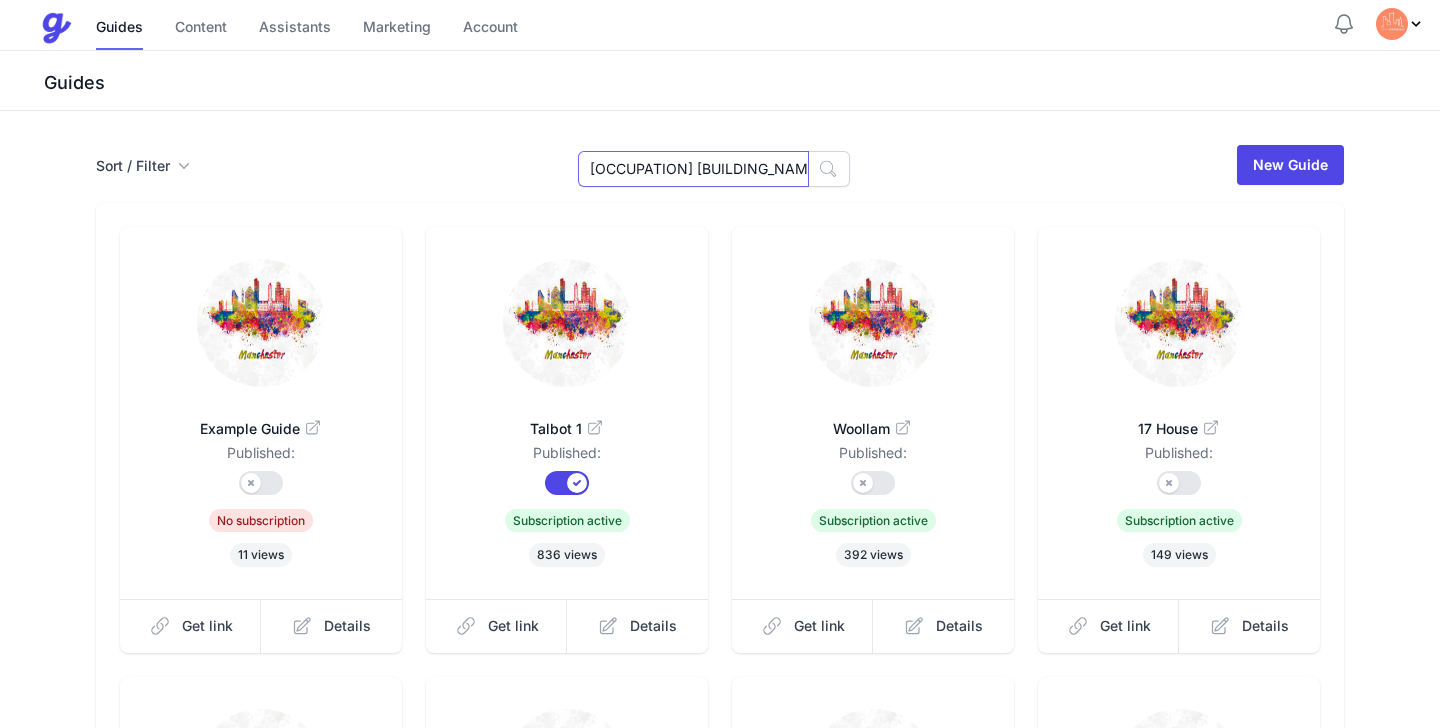 type on "coach house" 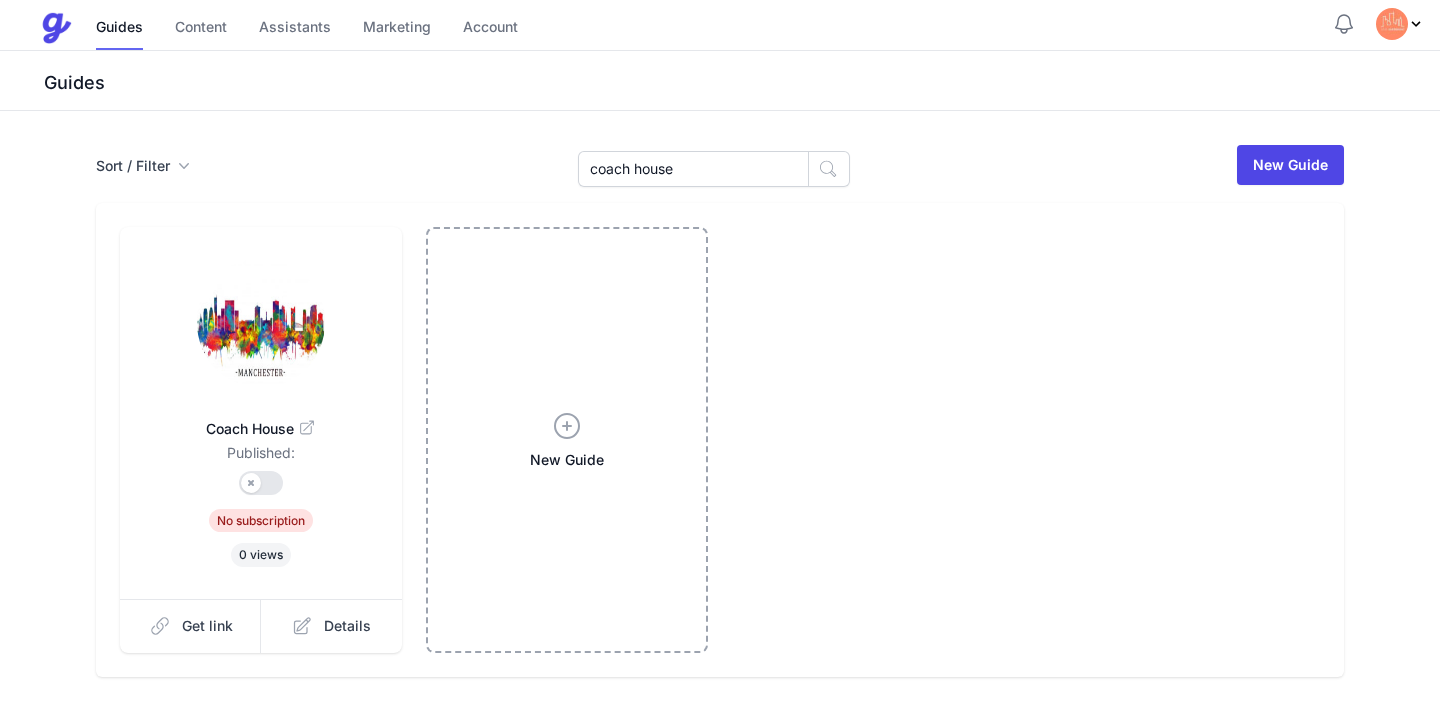 scroll, scrollTop: 0, scrollLeft: 0, axis: both 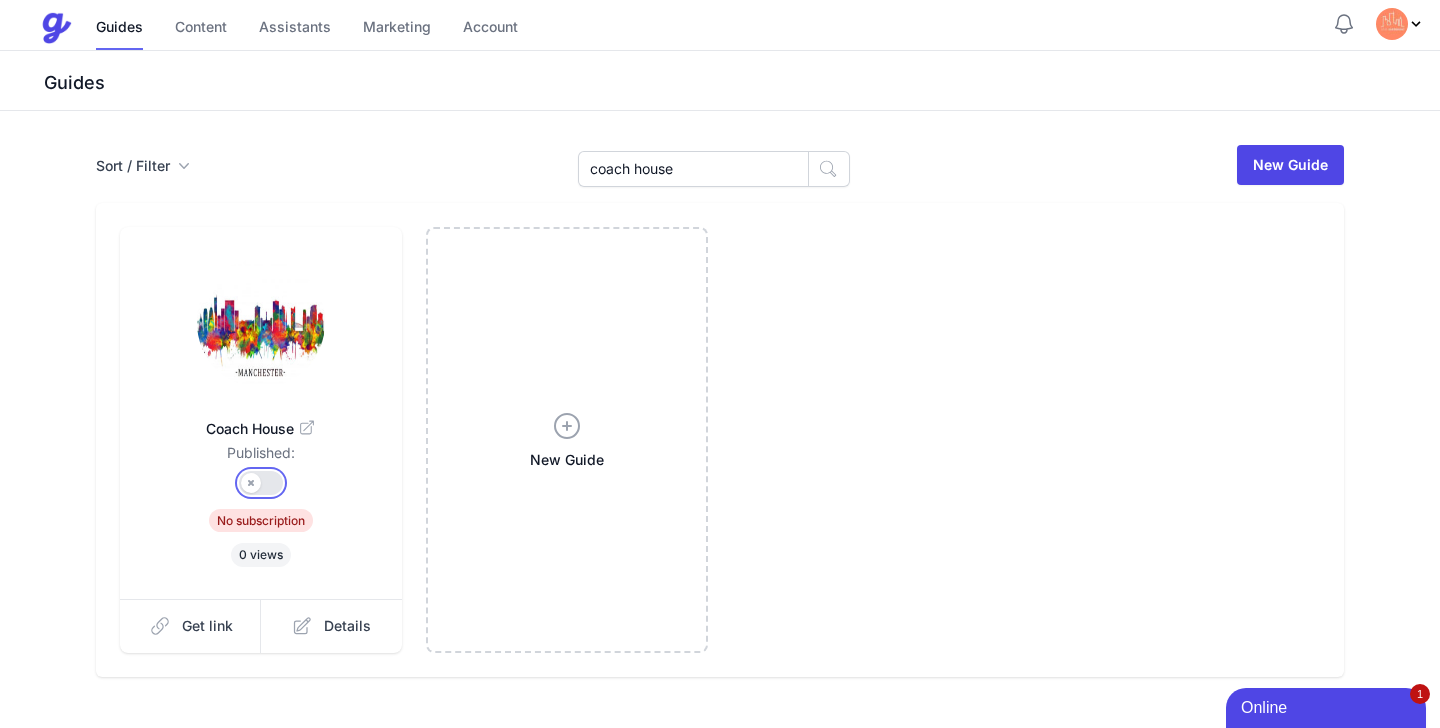 click on "Published?" at bounding box center (261, 483) 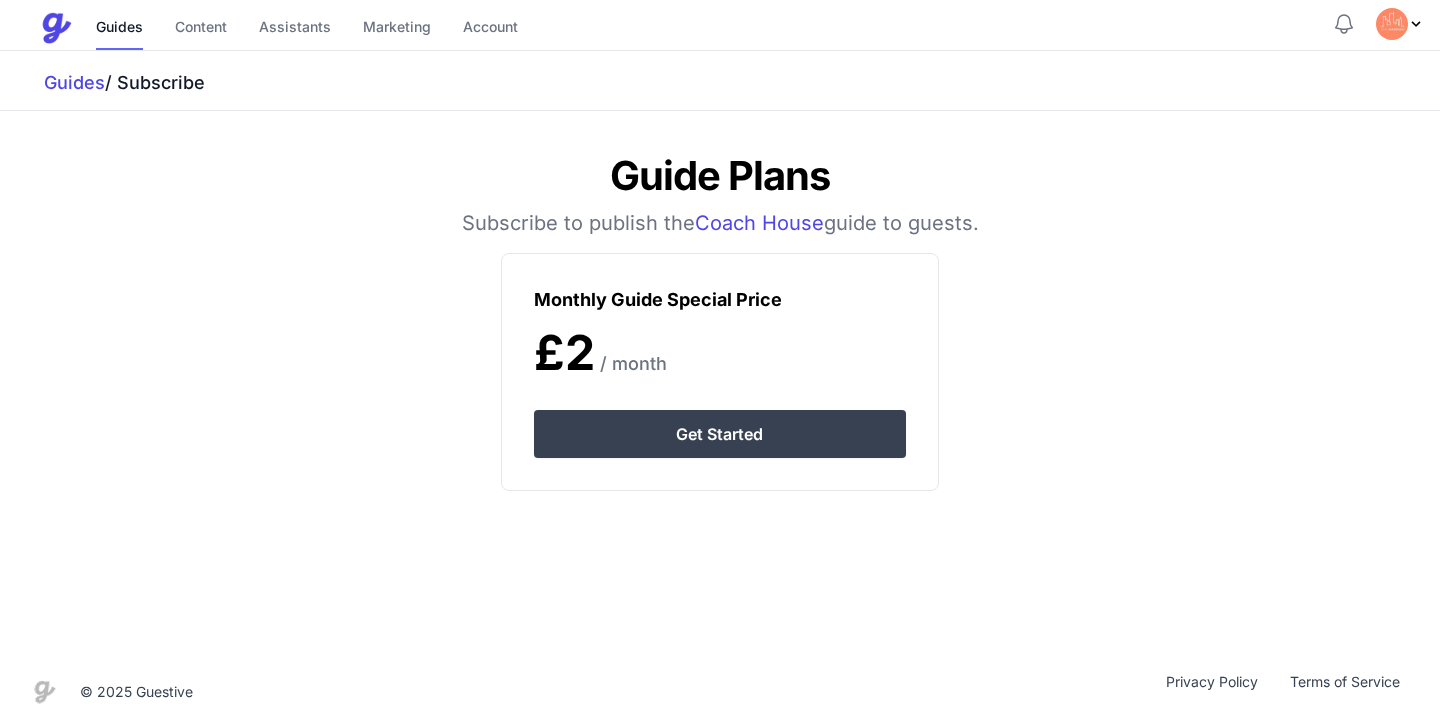 scroll, scrollTop: 0, scrollLeft: 0, axis: both 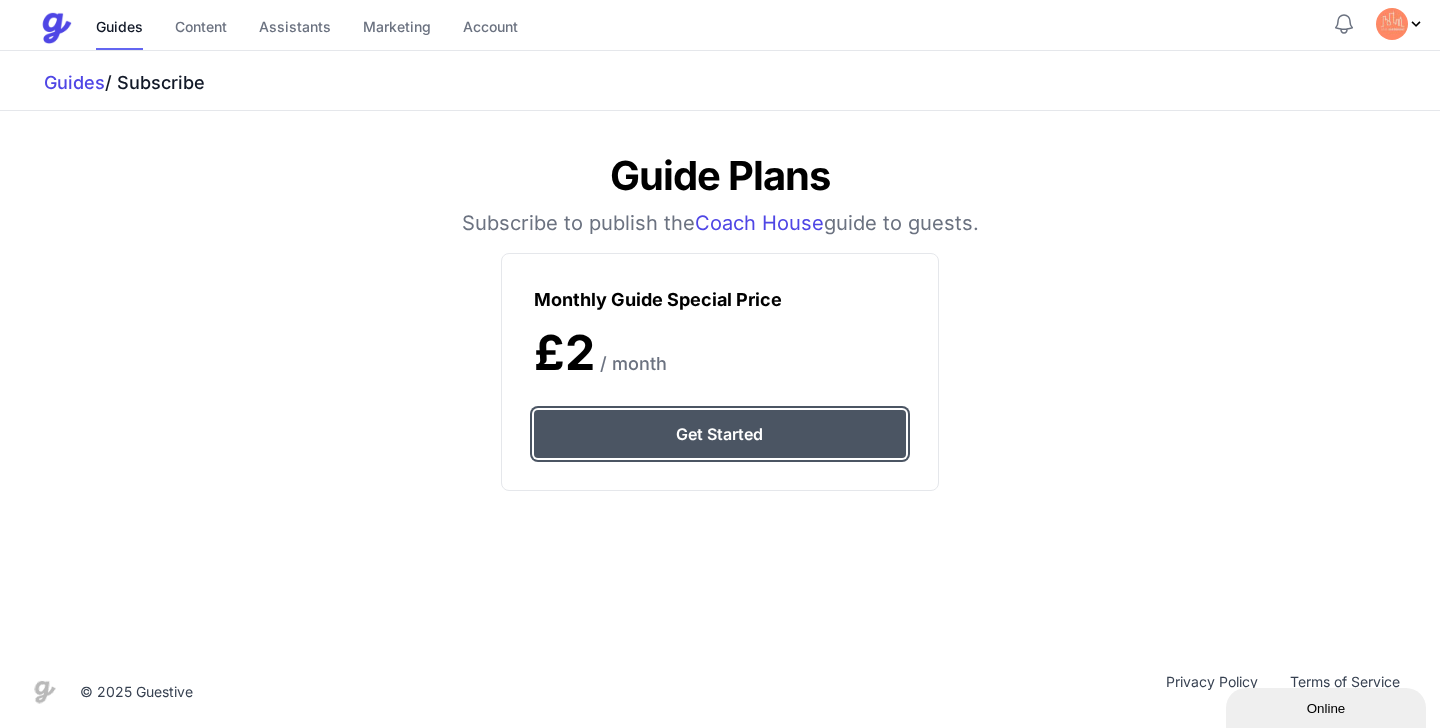 click on "Get Started" at bounding box center [719, 434] 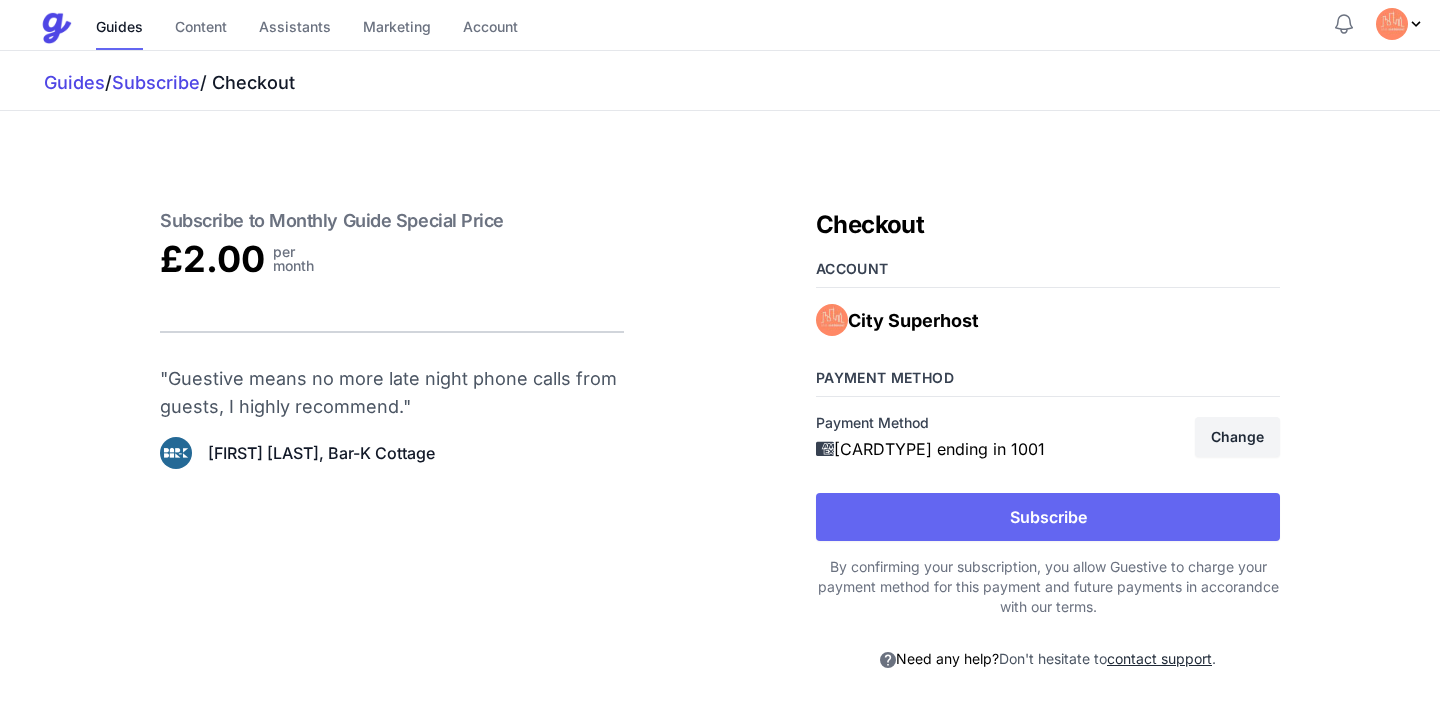 click on "Subscribe" at bounding box center (1048, 517) 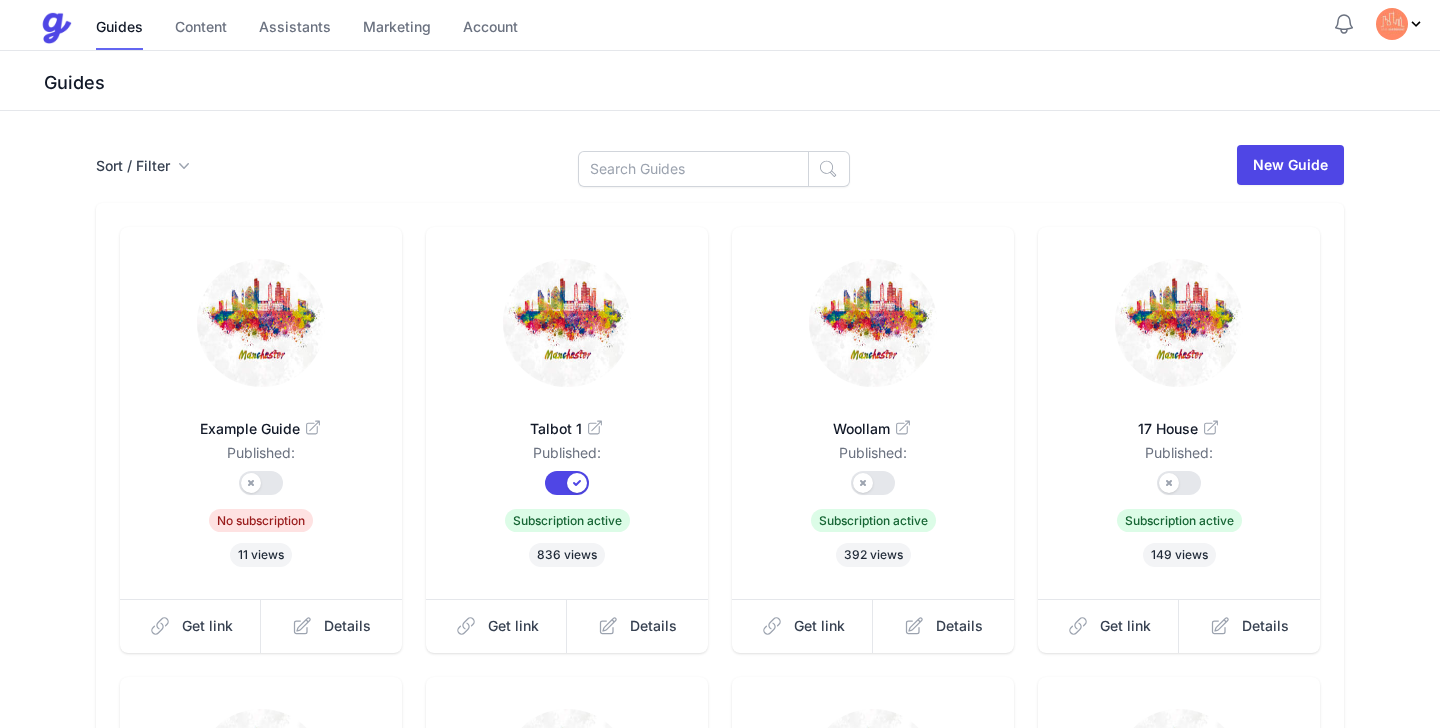 click on "Guides
Content
Assistants
Marketing
Account" at bounding box center [686, 28] 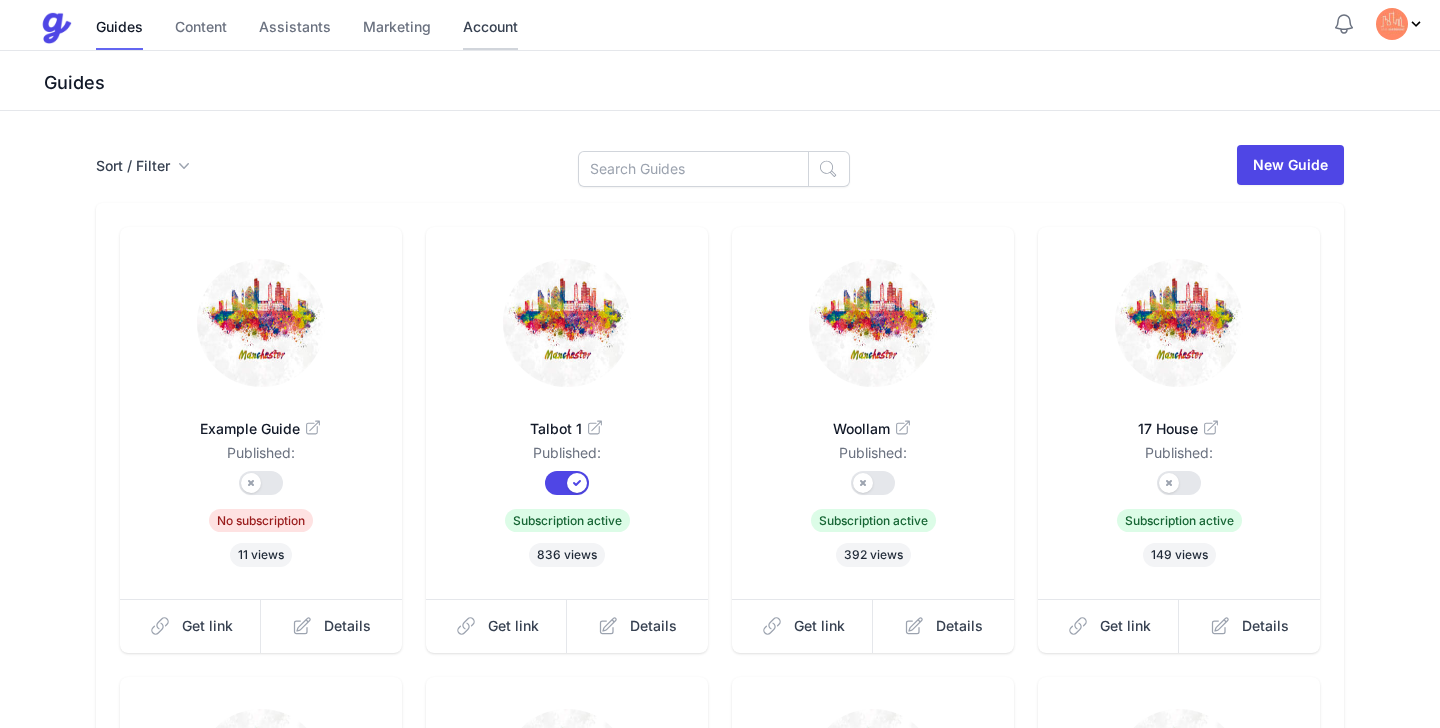 click on "Account" at bounding box center (490, 28) 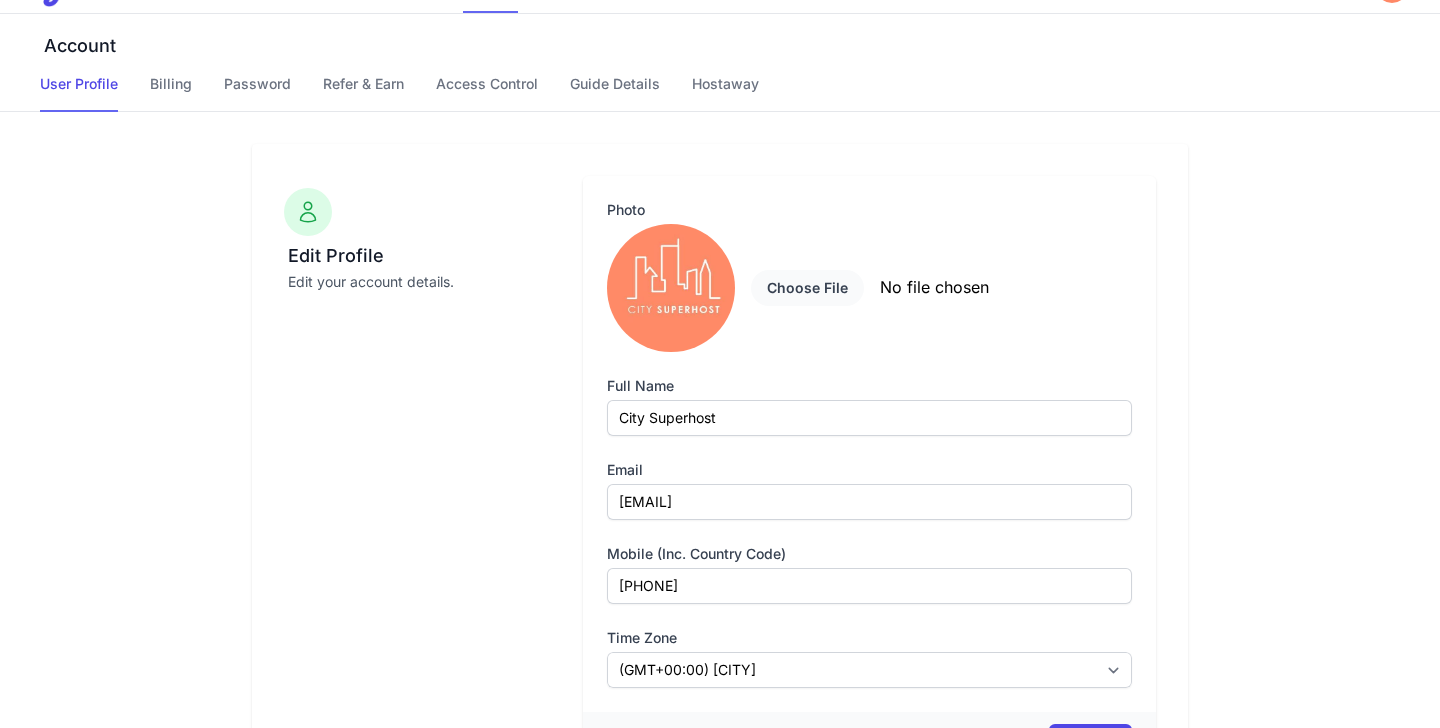 scroll, scrollTop: 20, scrollLeft: 0, axis: vertical 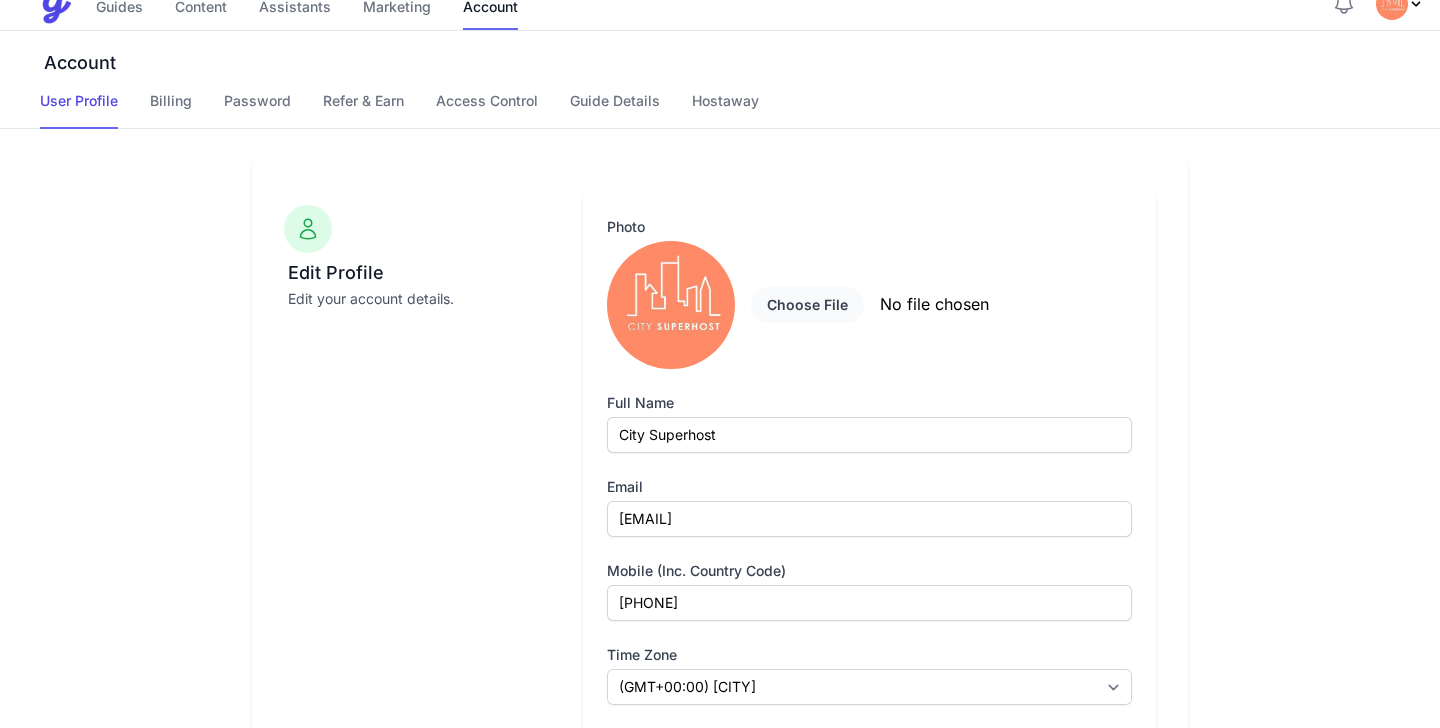 click on "User Profile
Billing
Password
Refer & Earn
Access Control
Guide Details
Hostaway" at bounding box center (740, 110) 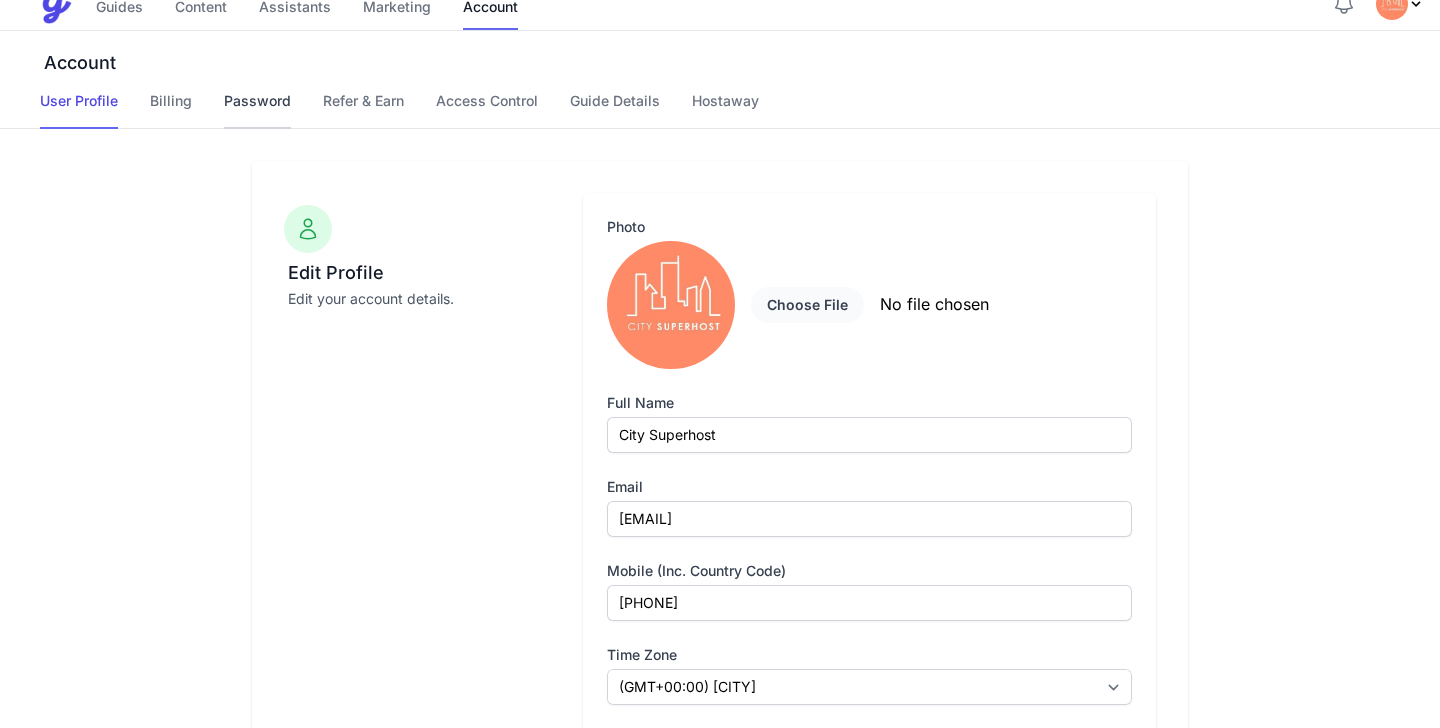 click on "Password" at bounding box center [257, 110] 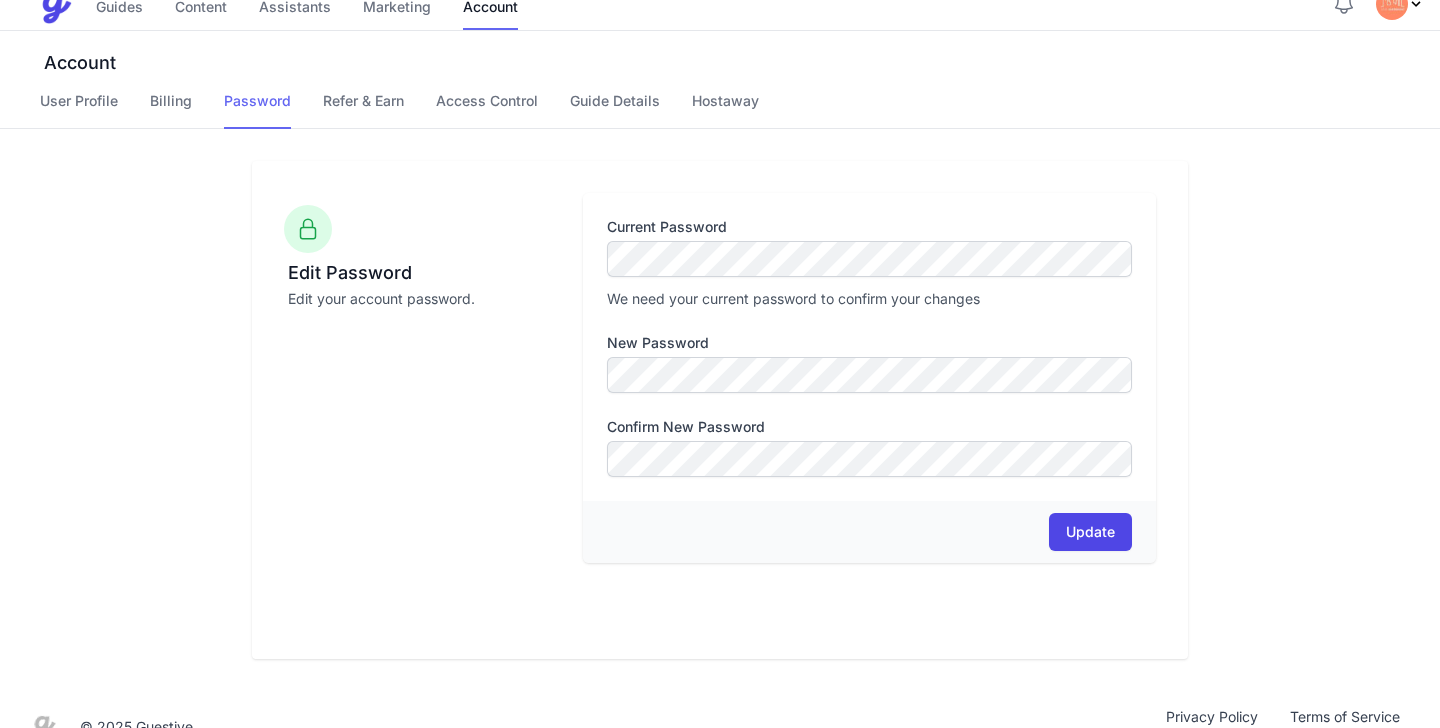 scroll, scrollTop: 0, scrollLeft: 0, axis: both 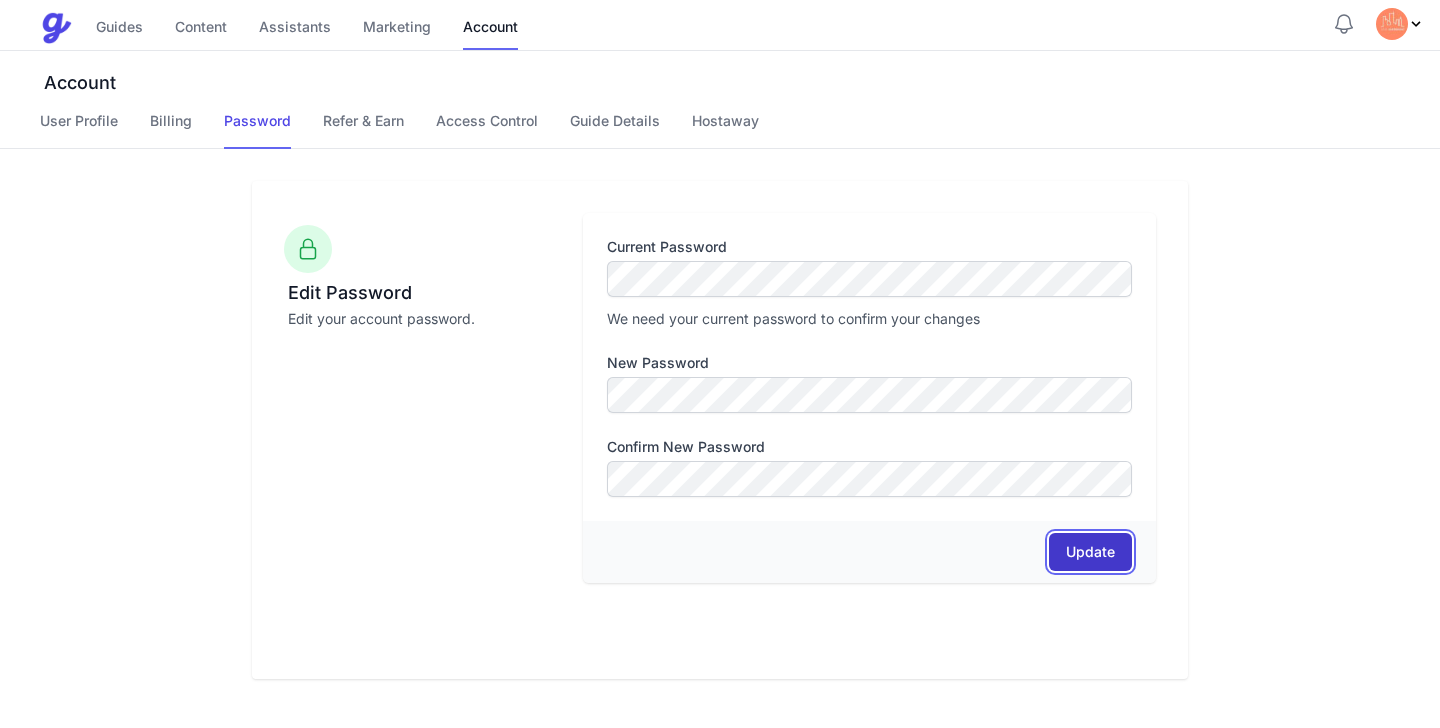 click on "Update" at bounding box center [1090, 552] 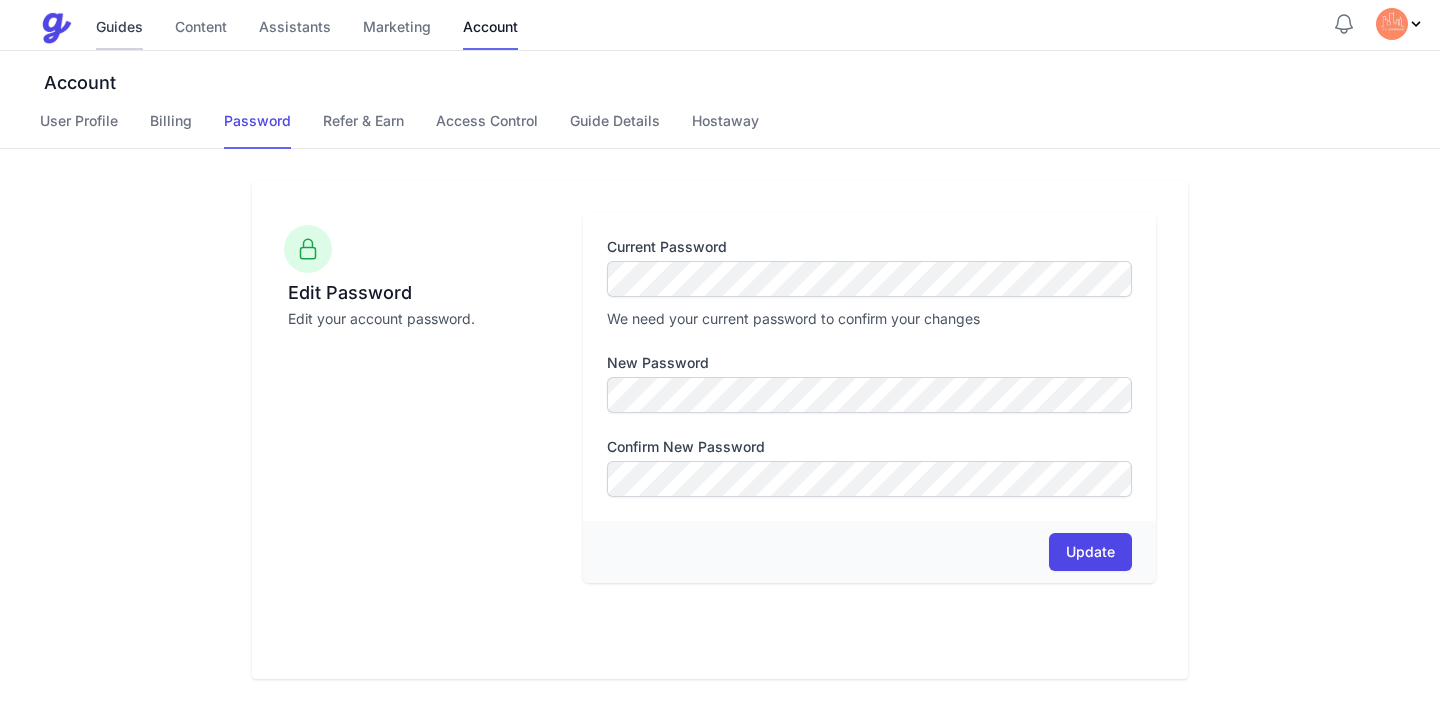 click on "Guides" at bounding box center (119, 28) 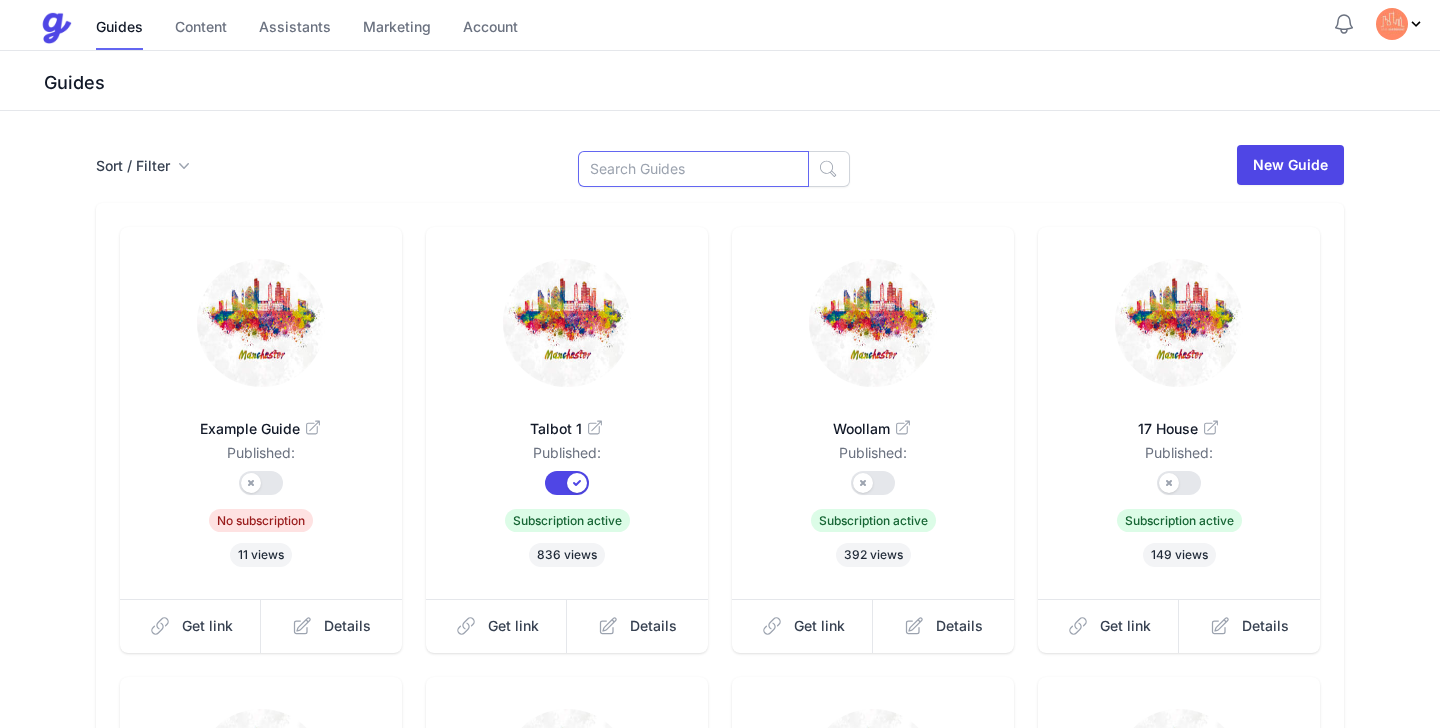 click at bounding box center [693, 169] 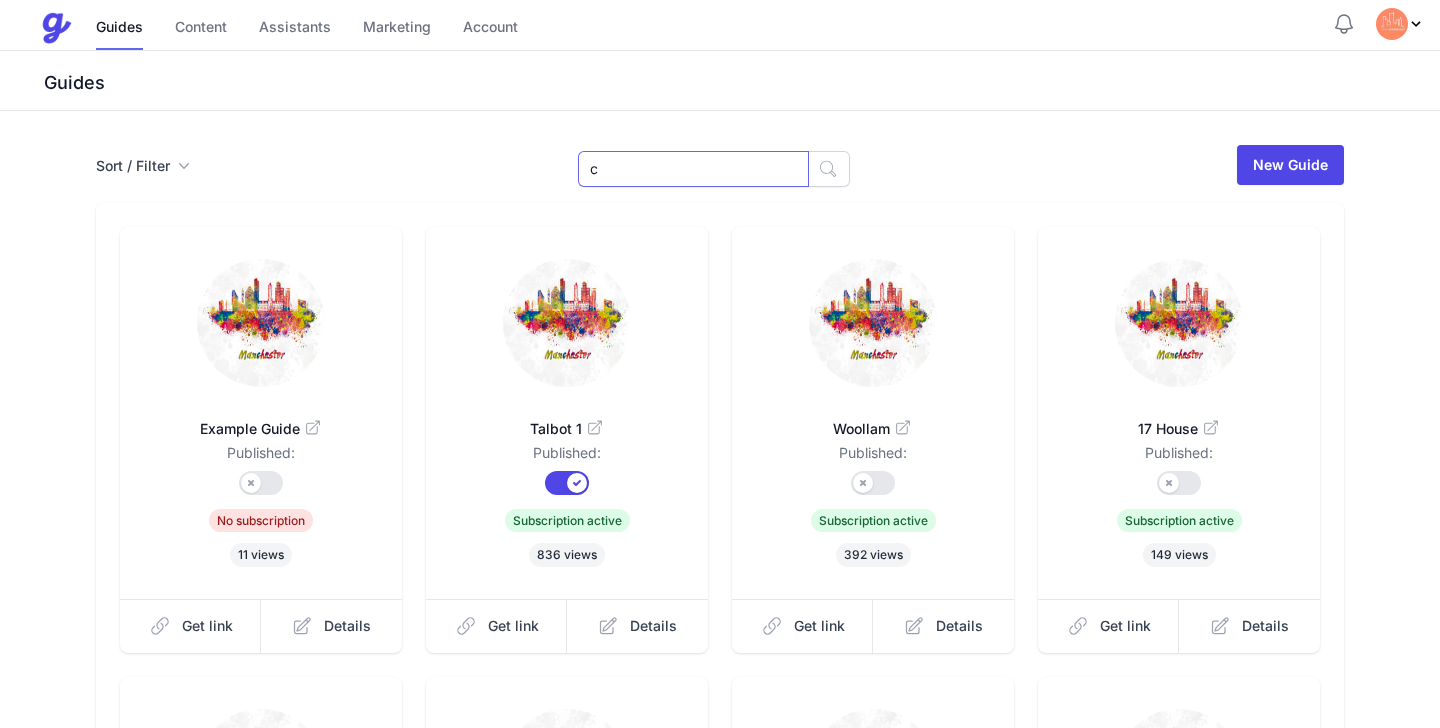 type on "coach house" 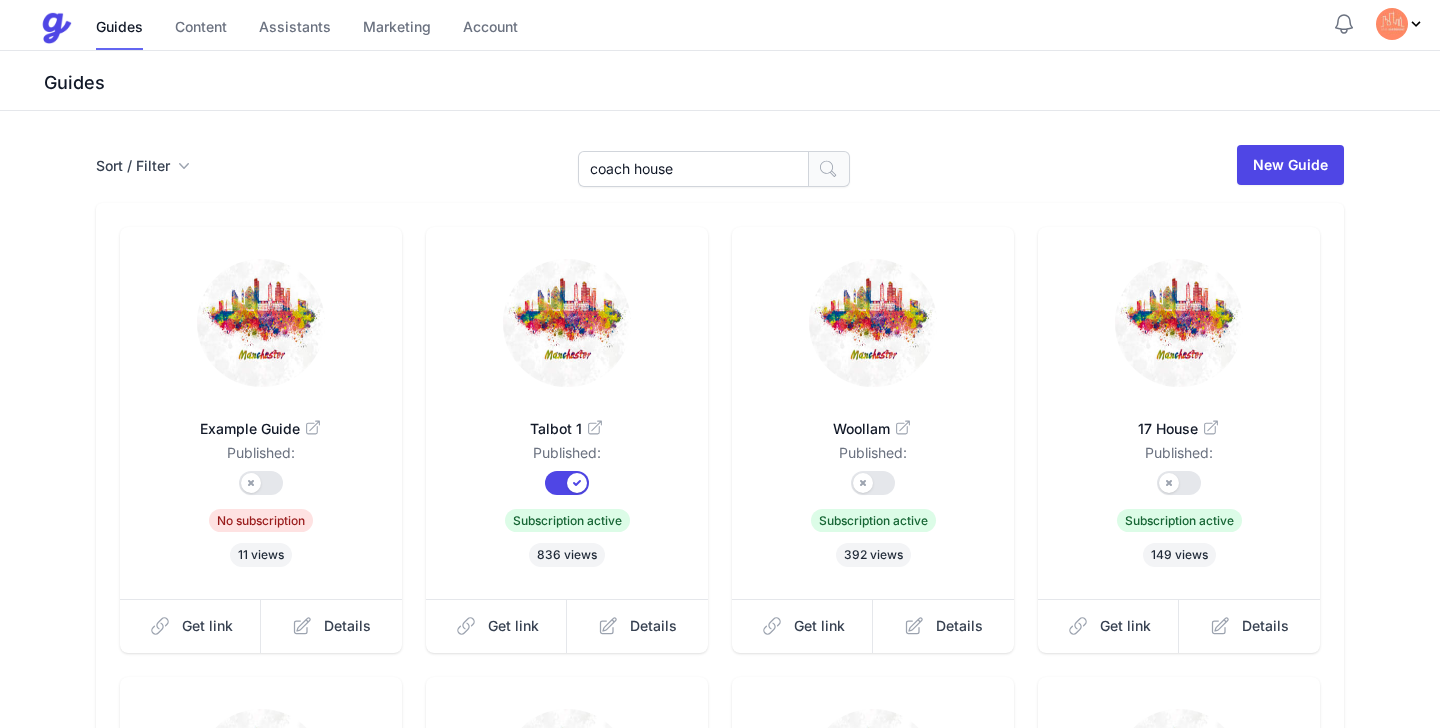 click at bounding box center (829, 169) 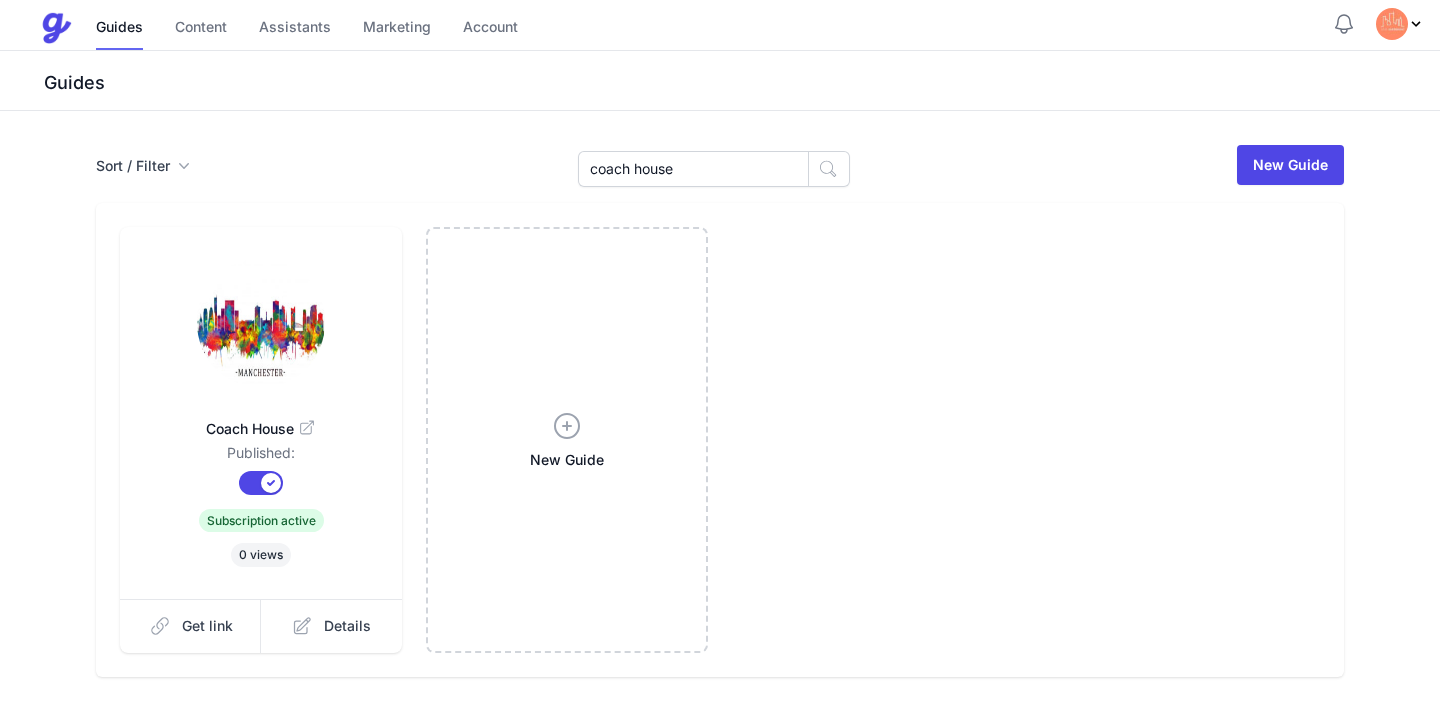 scroll, scrollTop: 0, scrollLeft: 0, axis: both 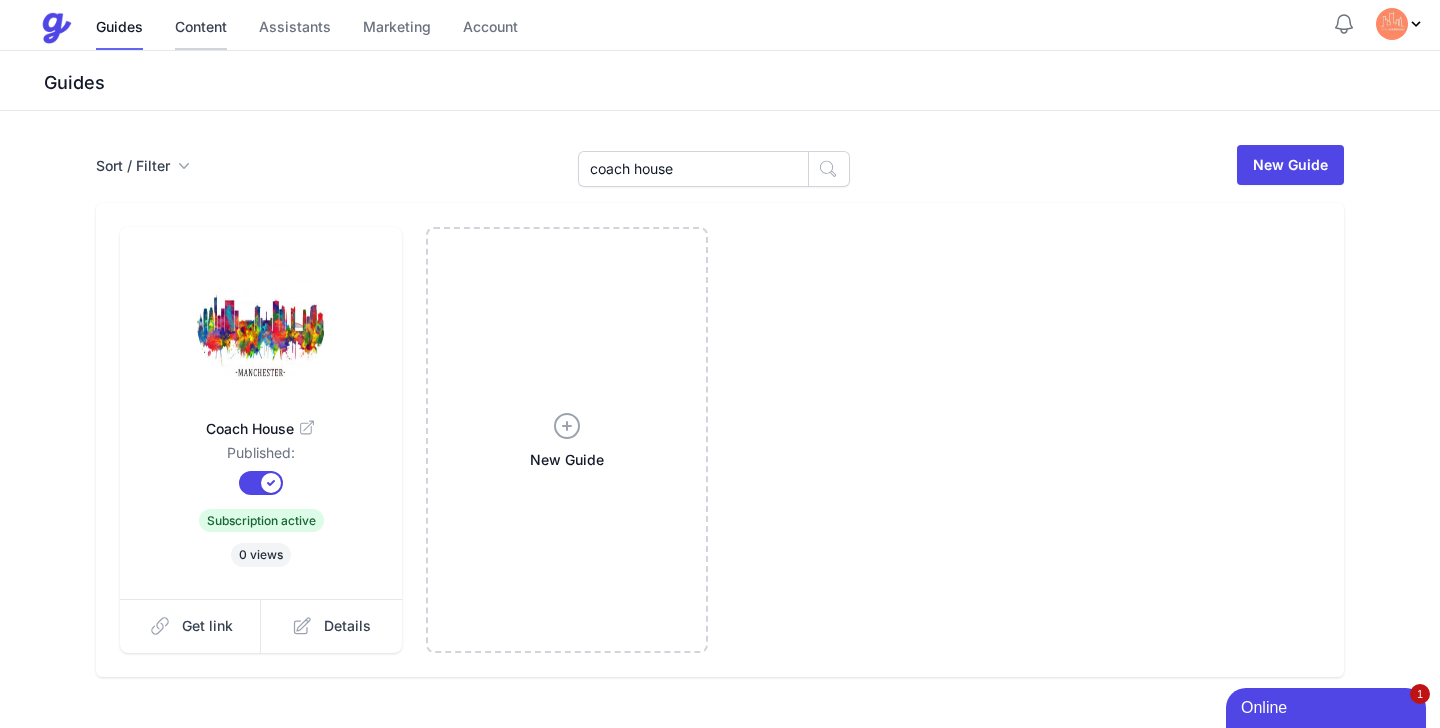 click on "Content" at bounding box center (201, 28) 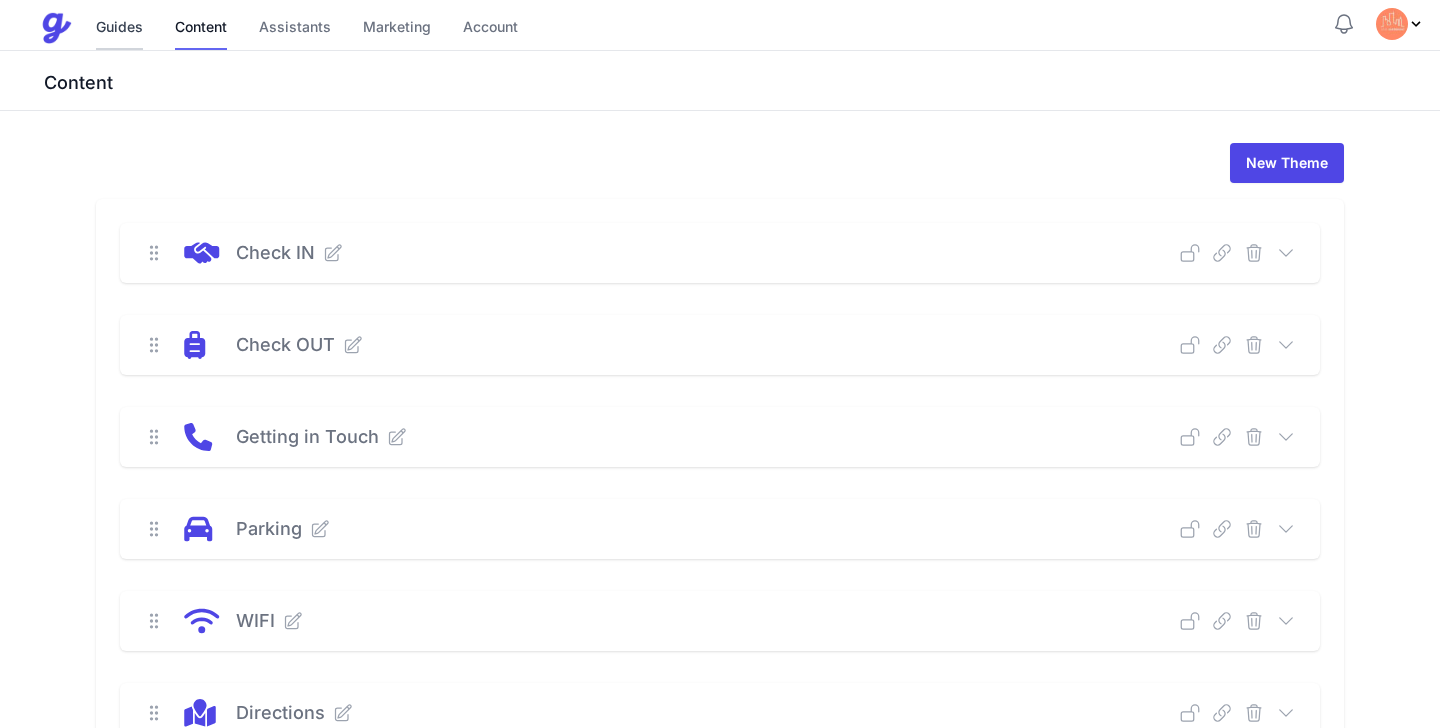 click on "Guides" at bounding box center (119, 28) 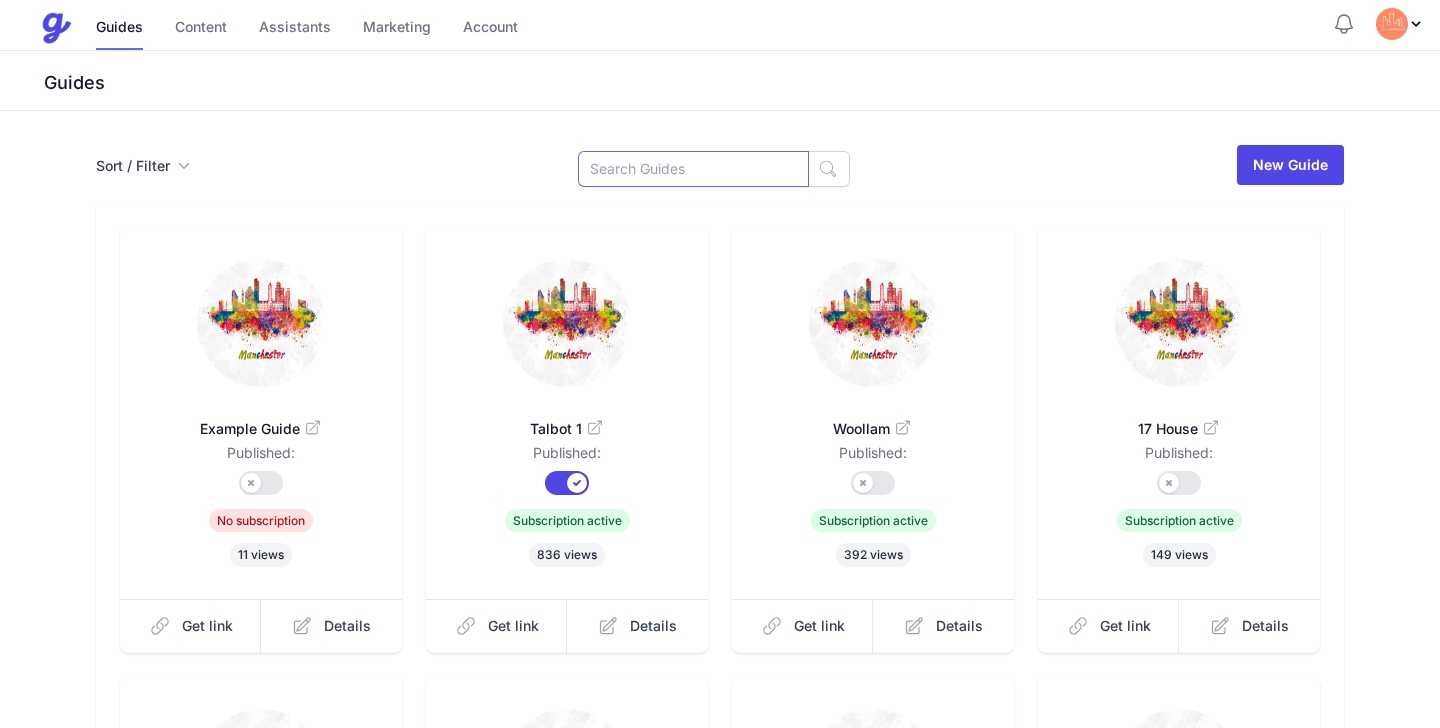 click at bounding box center [693, 169] 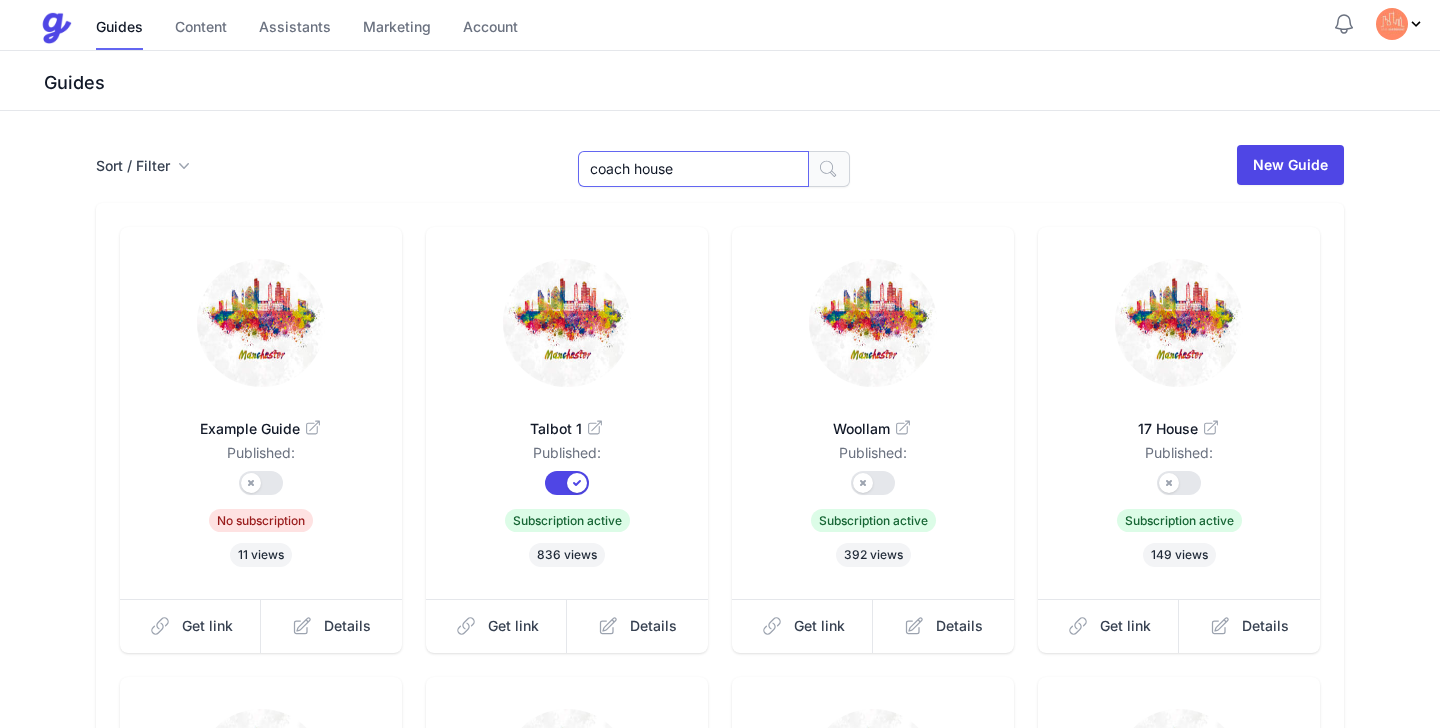 type on "coach house" 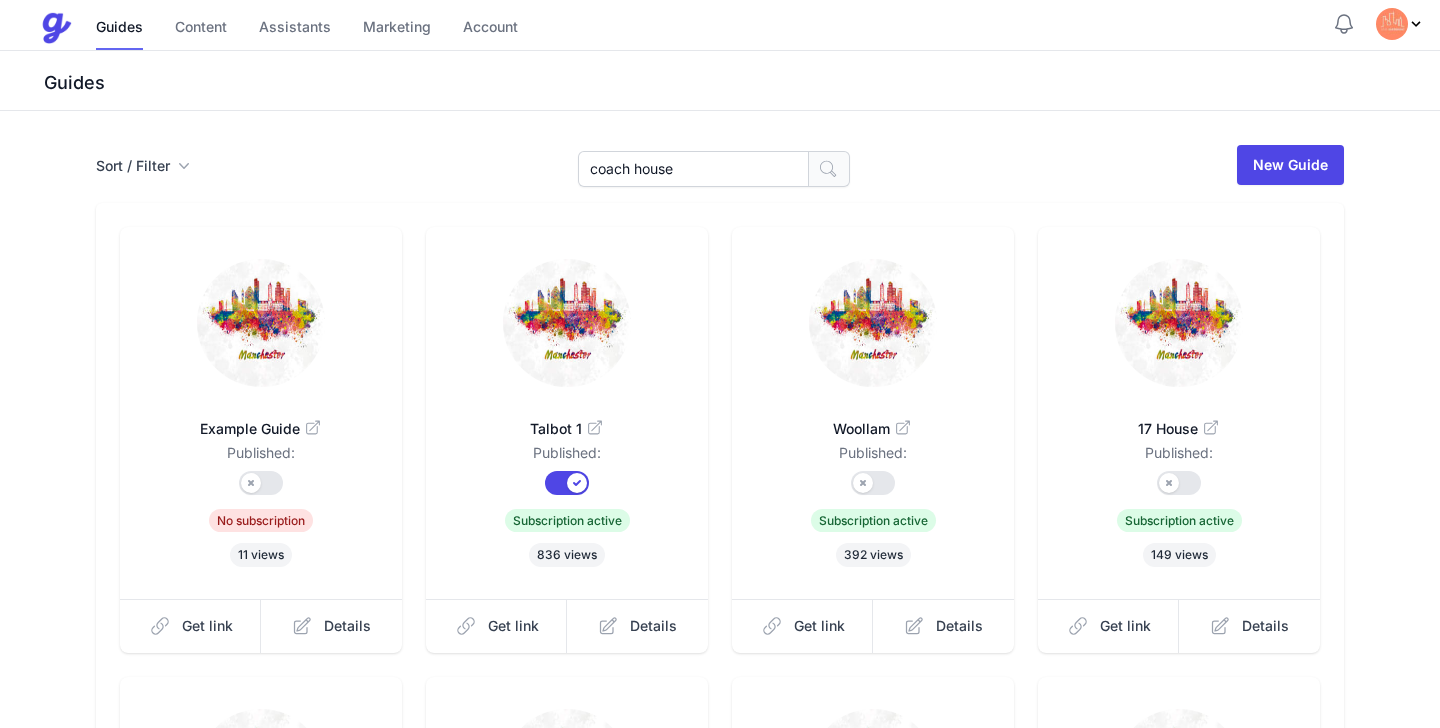 click at bounding box center (829, 169) 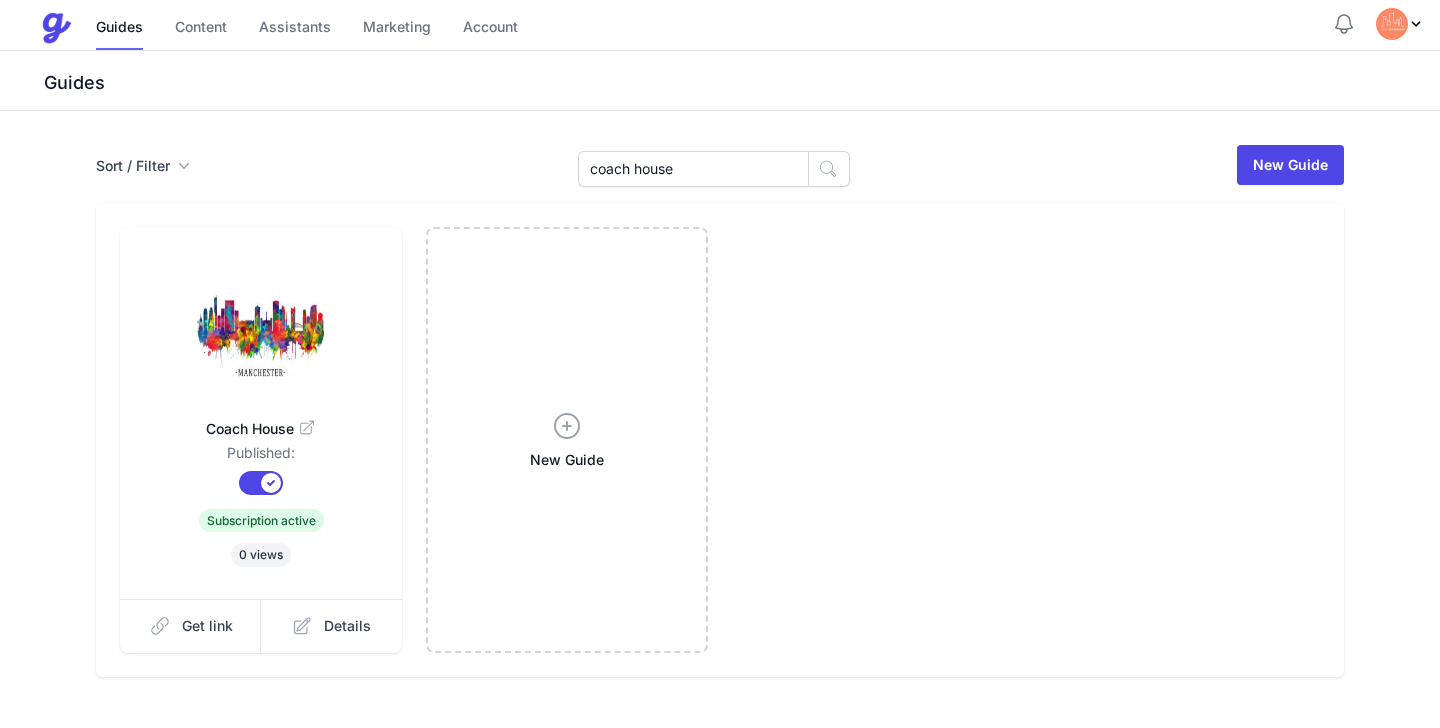 scroll, scrollTop: 0, scrollLeft: 0, axis: both 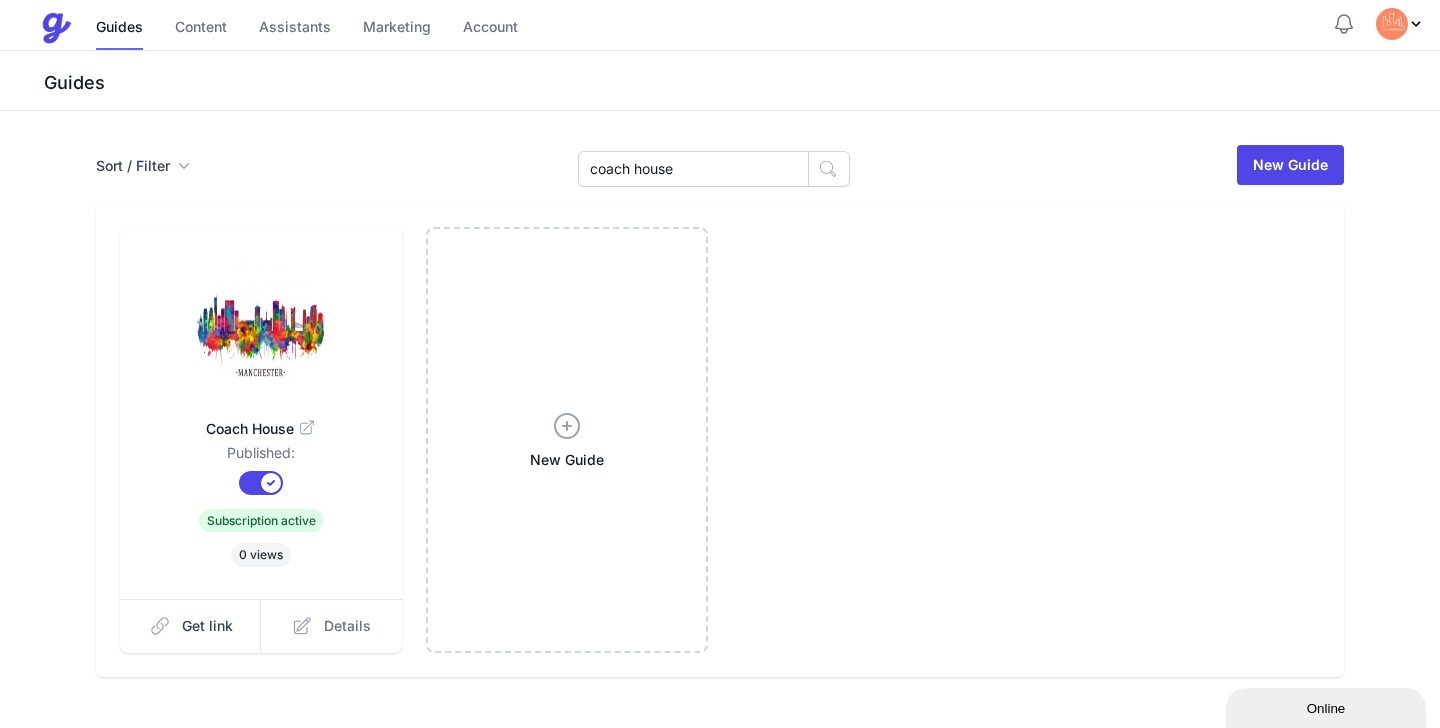 click on "Details" at bounding box center [331, 626] 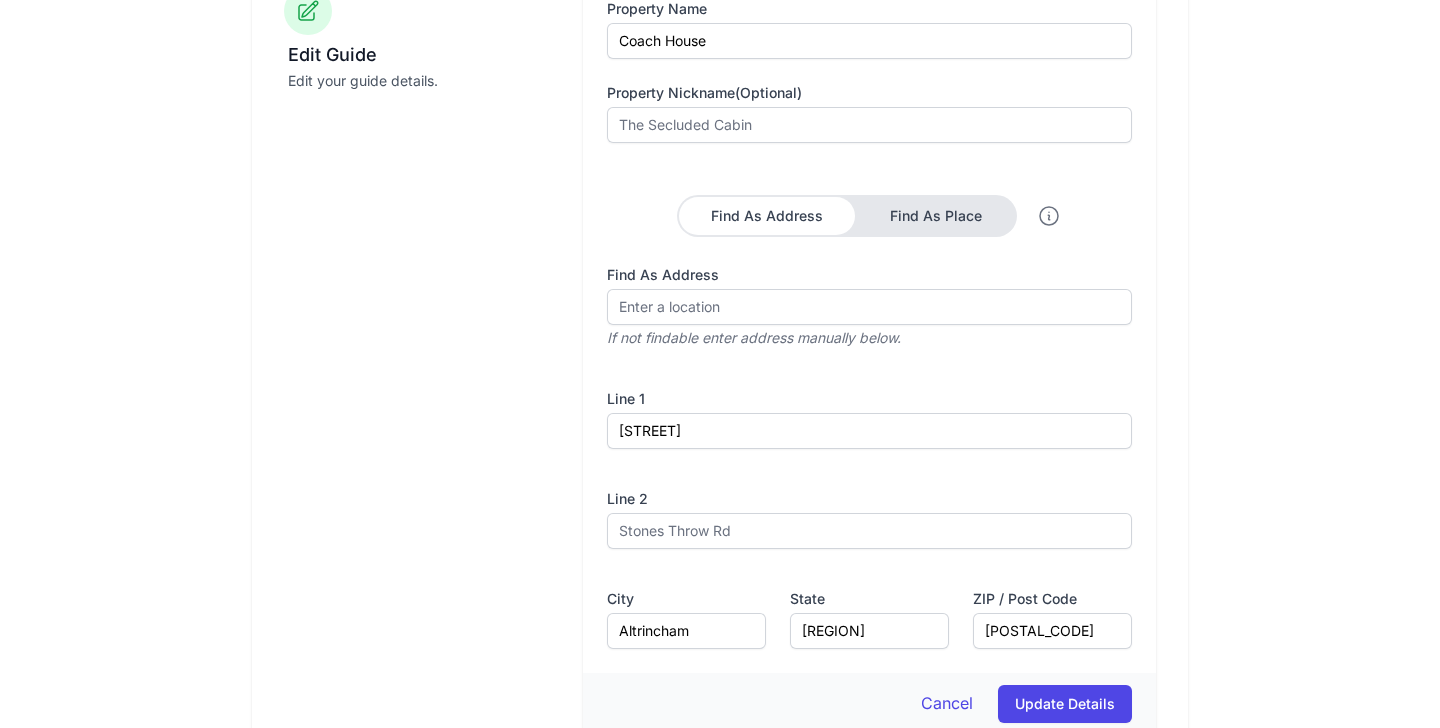 scroll, scrollTop: 662, scrollLeft: 0, axis: vertical 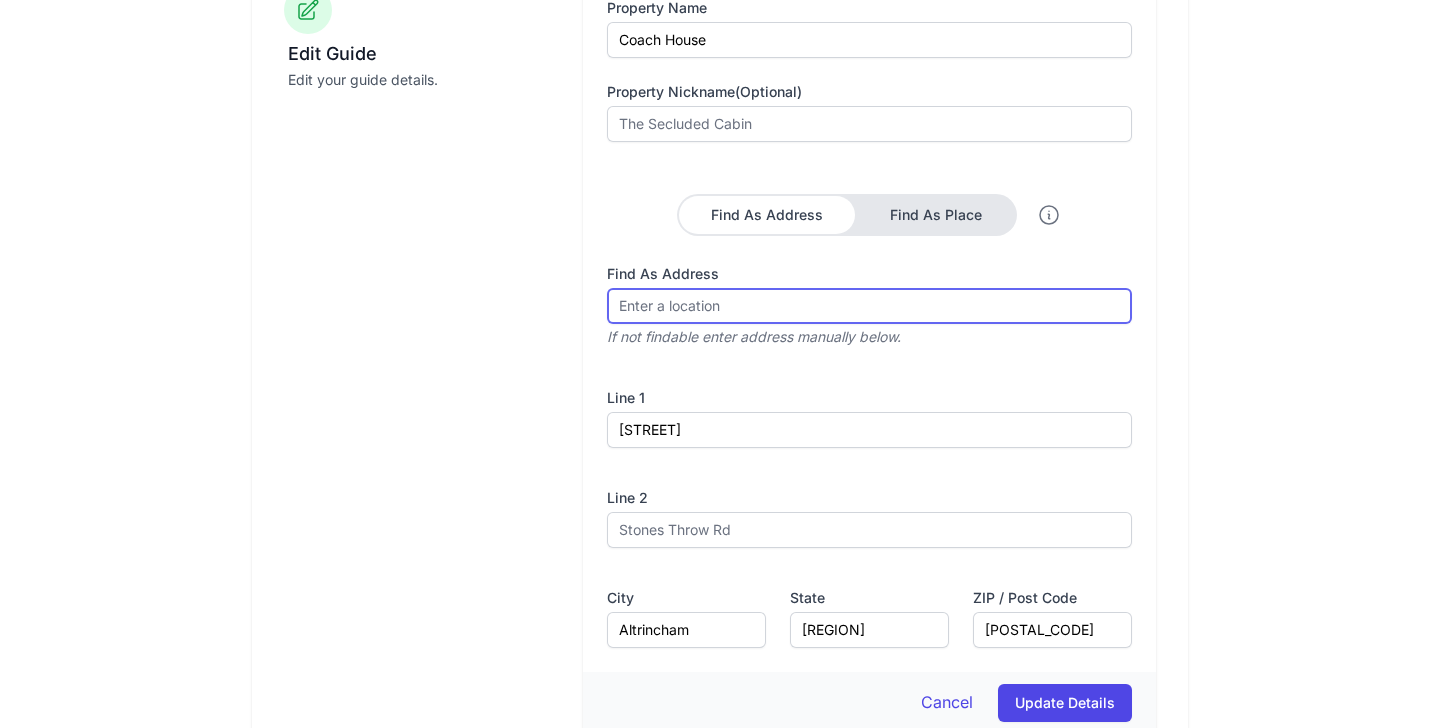 click on "Find As Address" at bounding box center [869, 306] 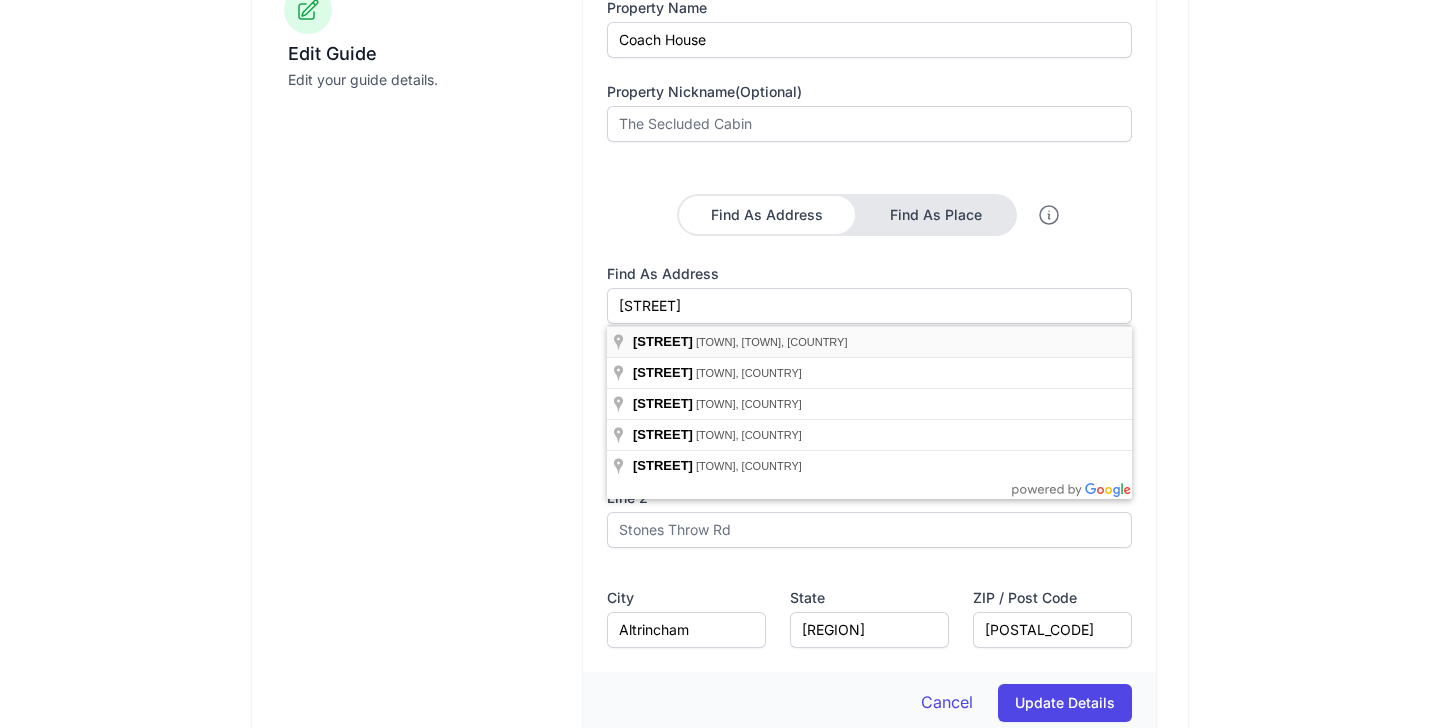 type on "Heald Road, Bowdon, Altrincham, UK" 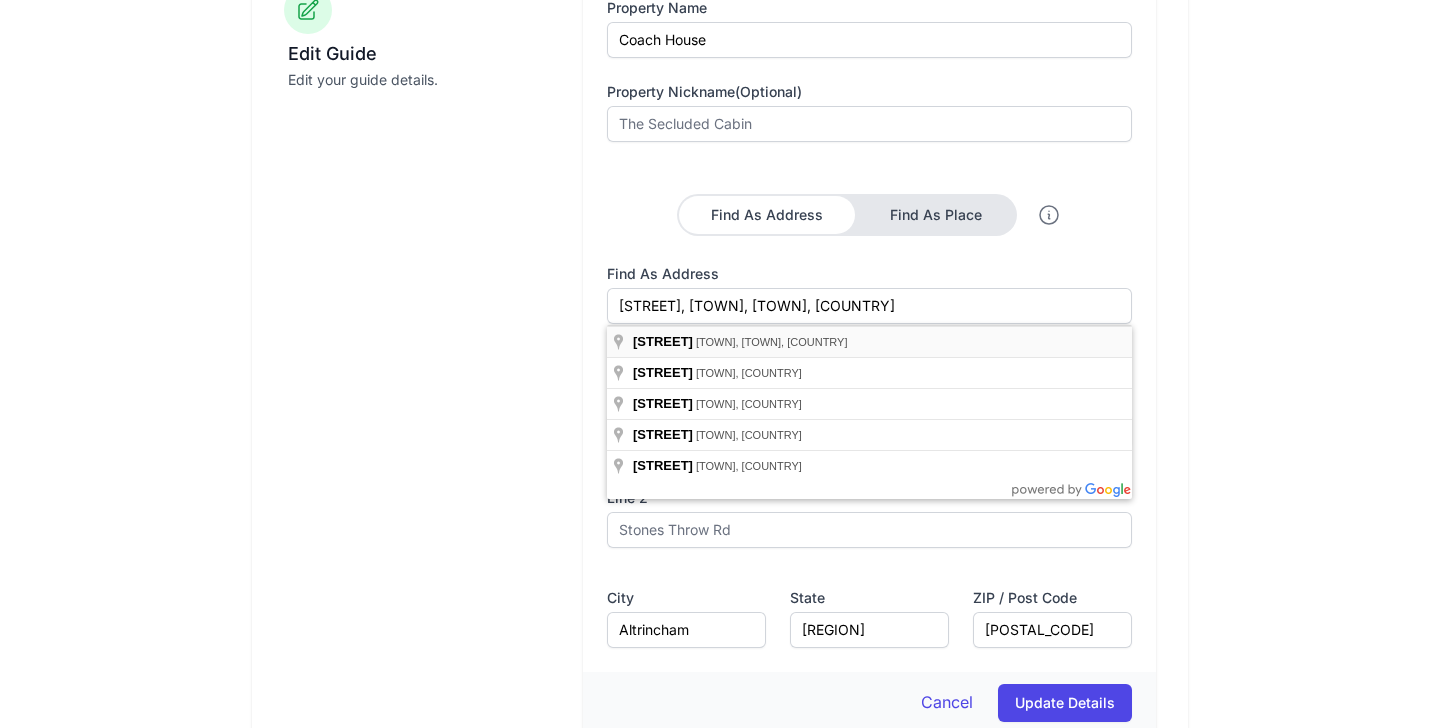 type on "Heald Rd" 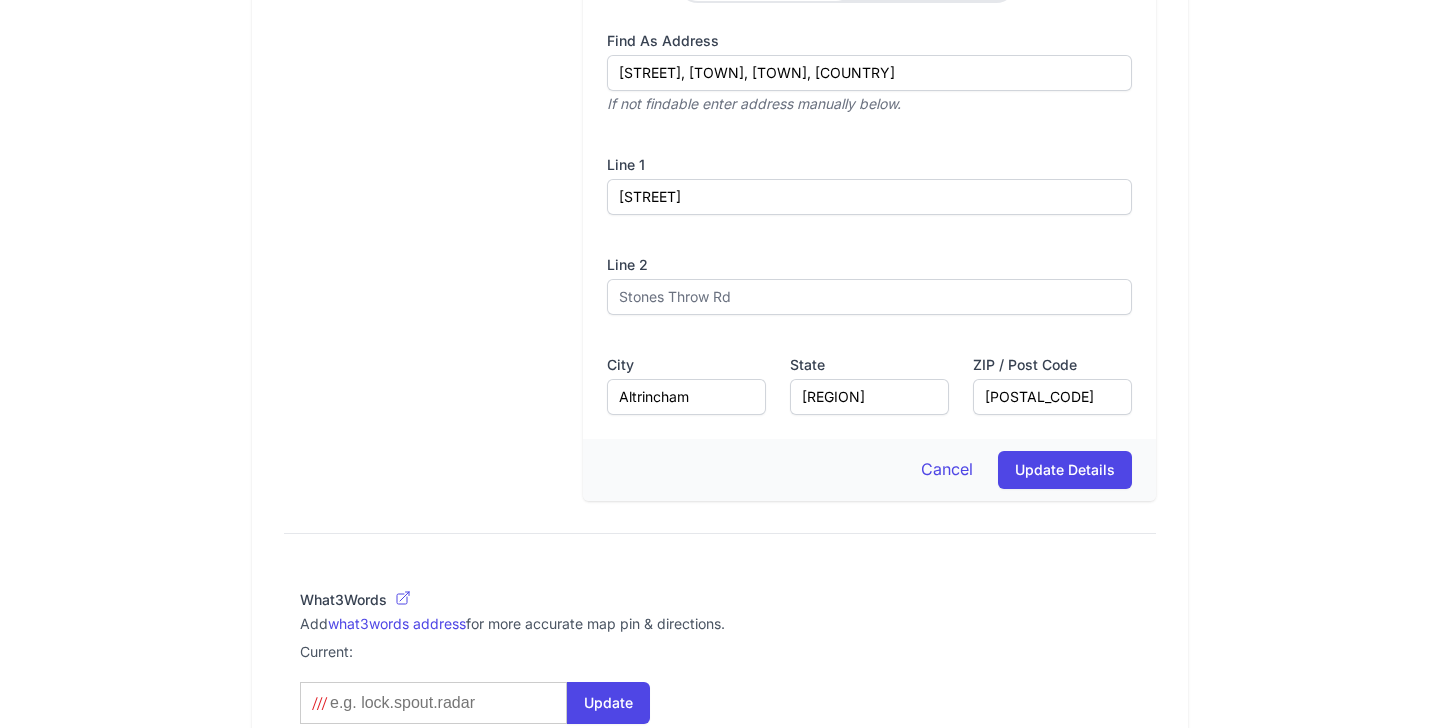 scroll, scrollTop: 896, scrollLeft: 0, axis: vertical 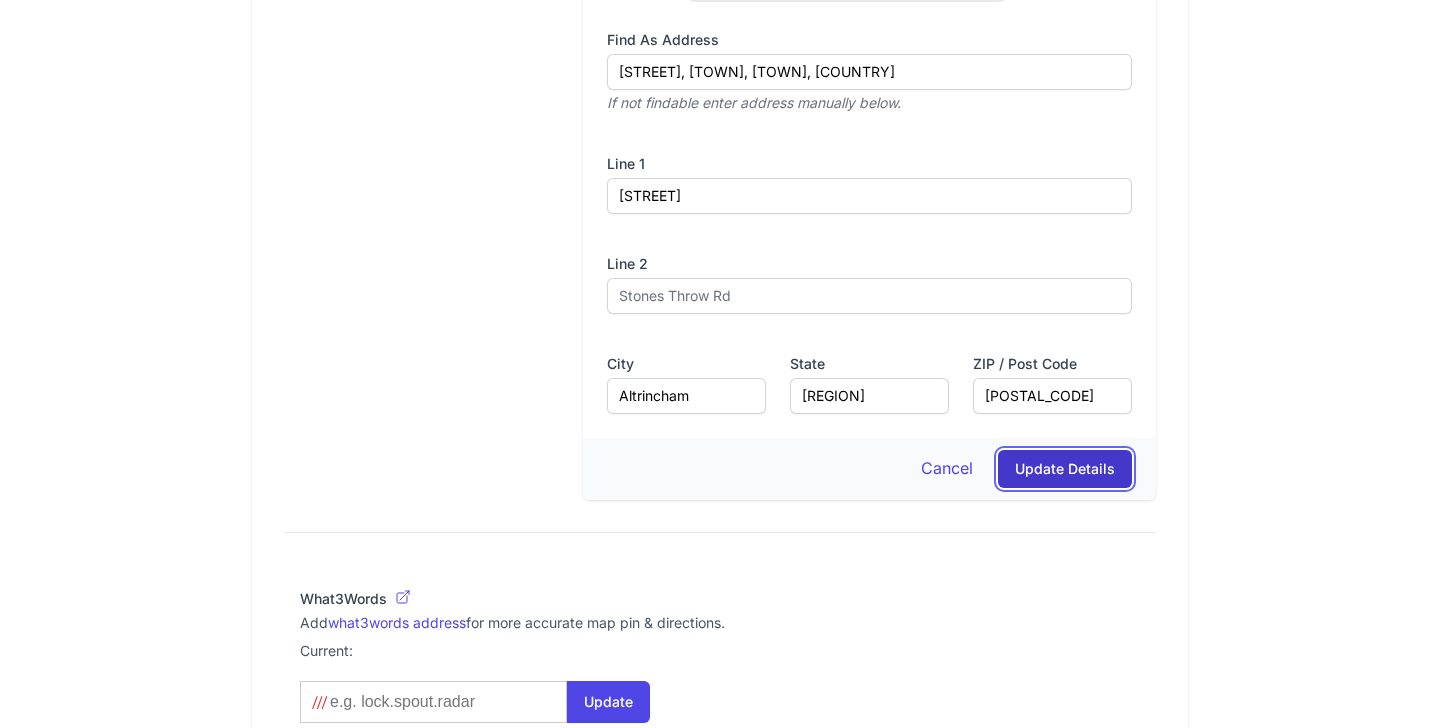 click on "Update Details" at bounding box center (1065, 469) 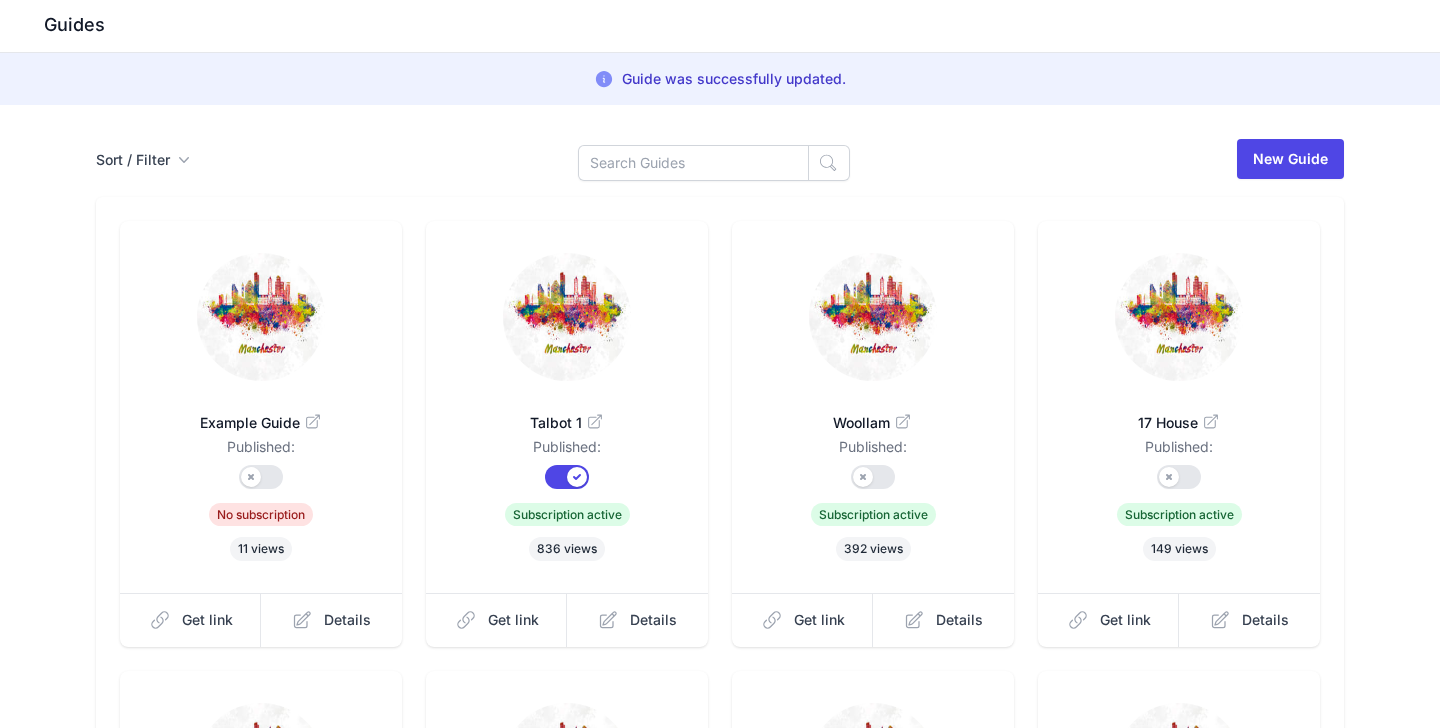 scroll, scrollTop: 54, scrollLeft: 0, axis: vertical 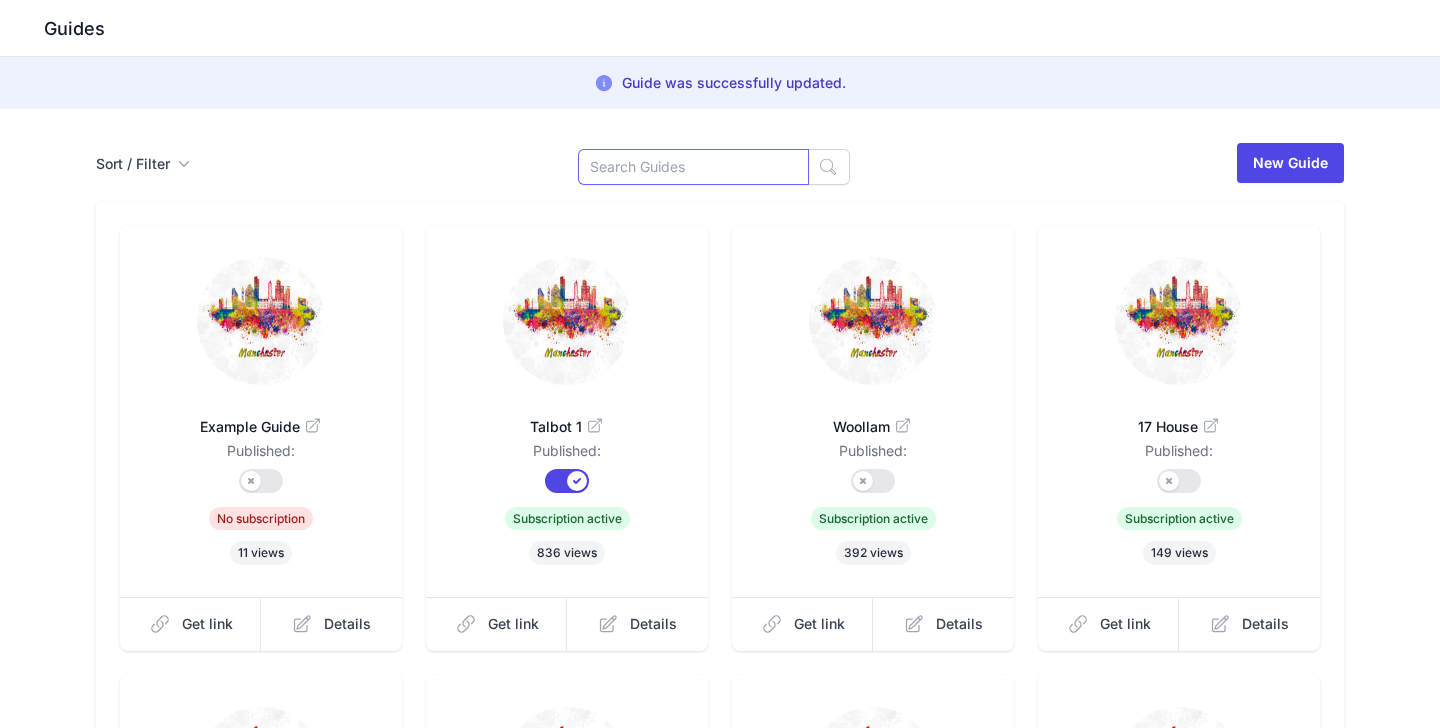 click at bounding box center [693, 167] 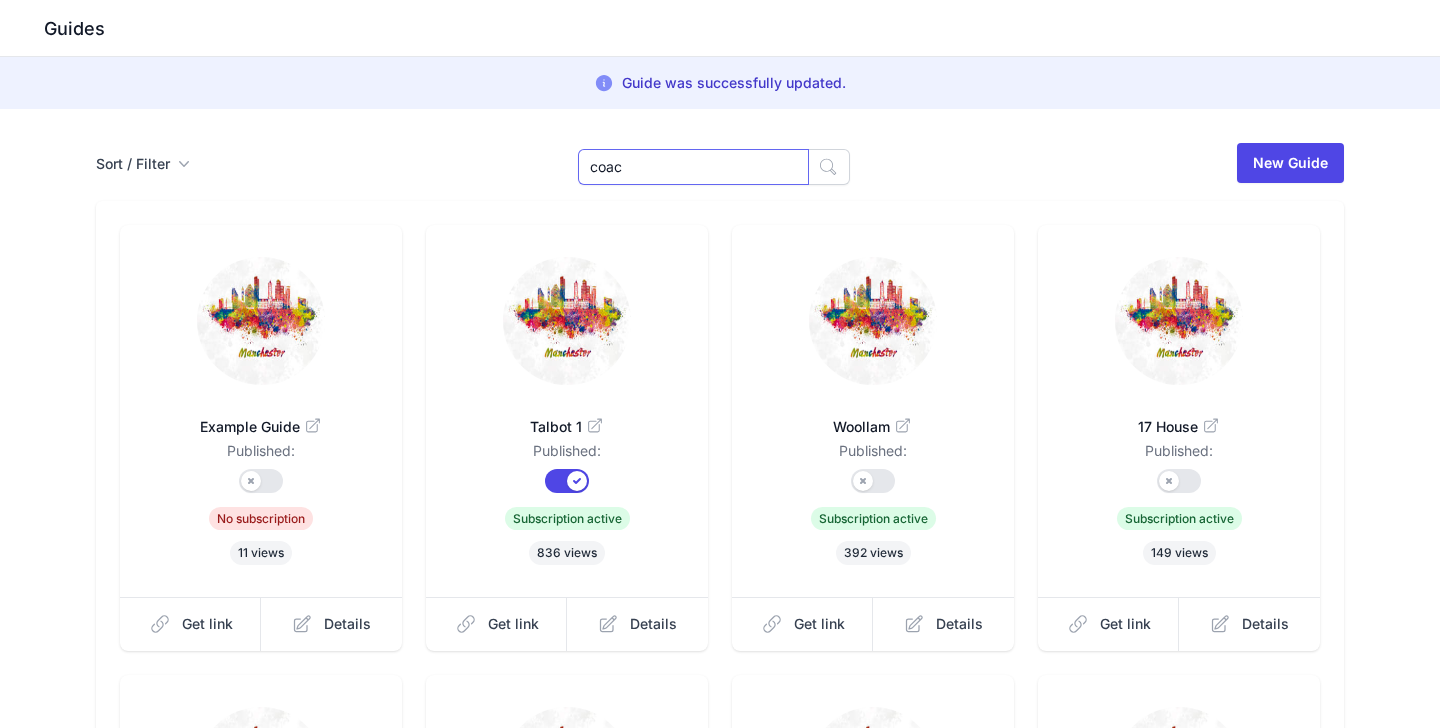 type on "coach house" 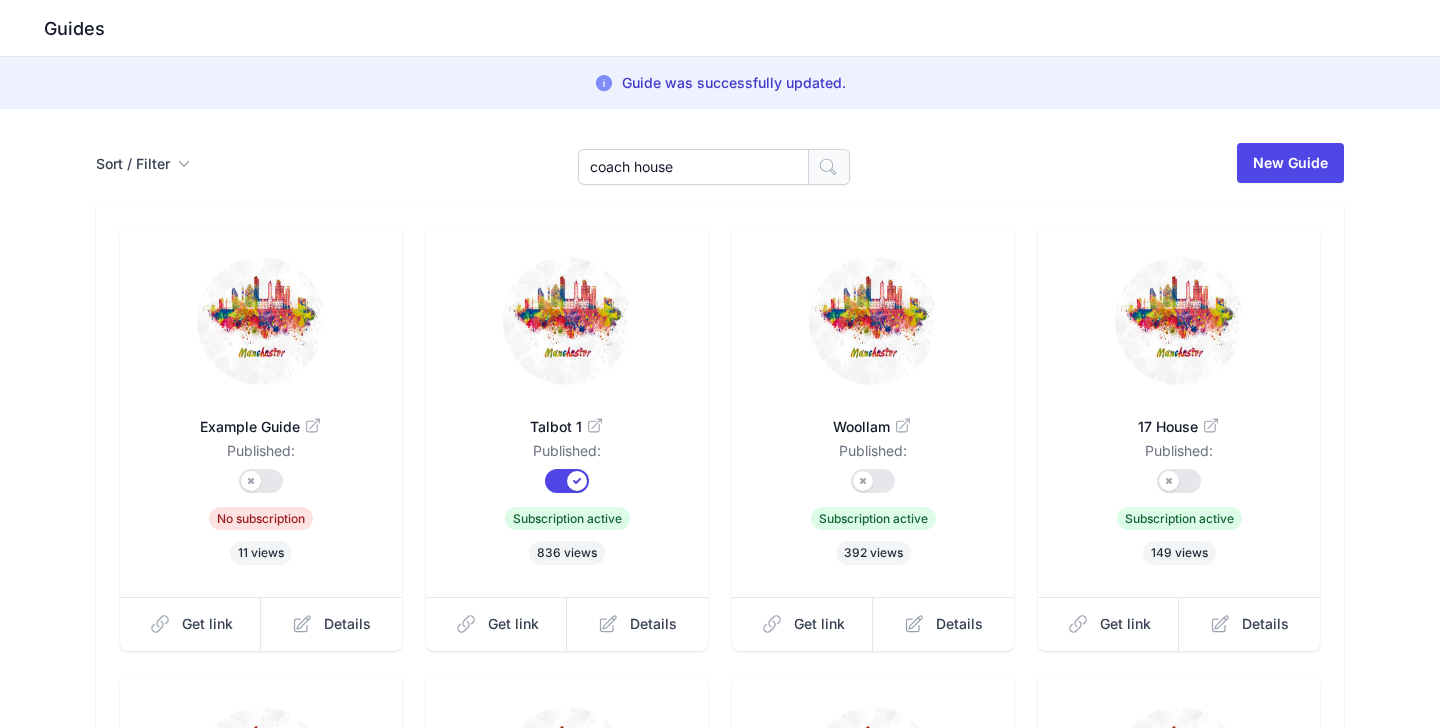 click 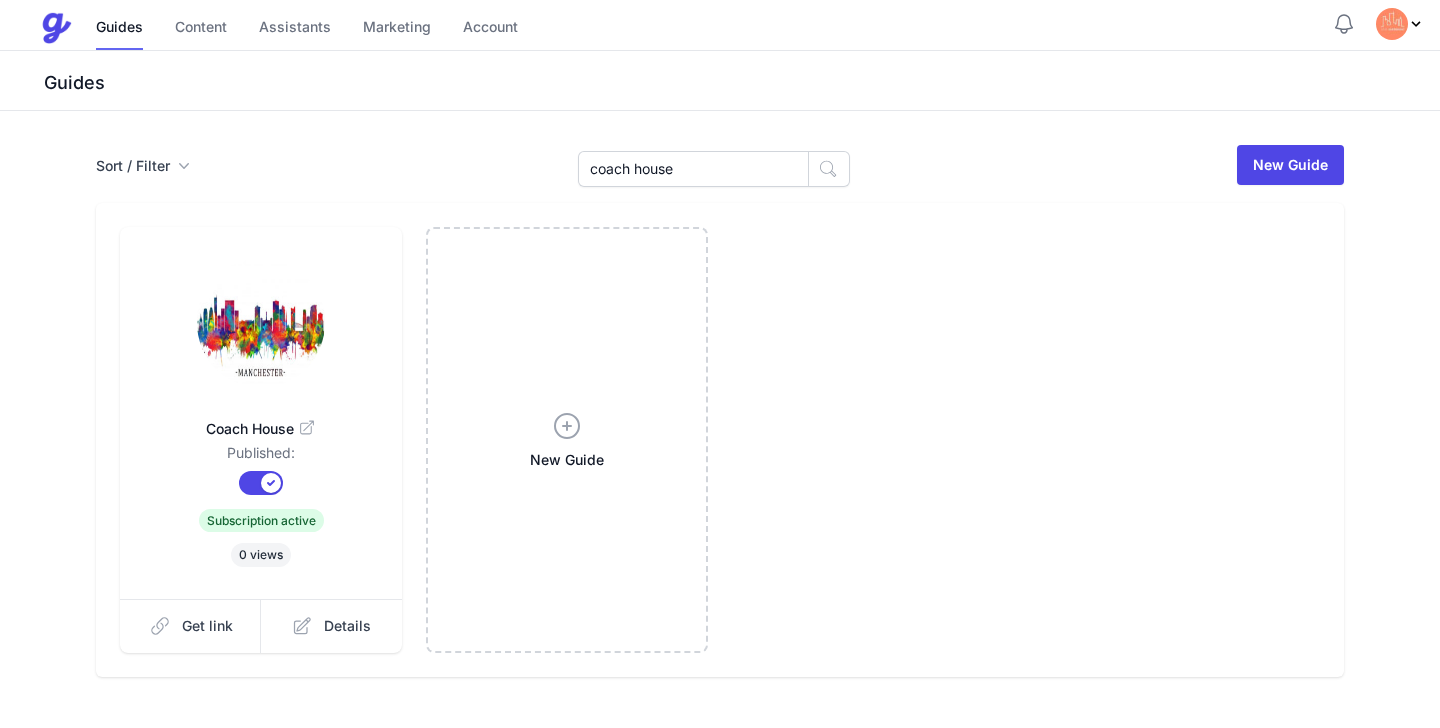 scroll, scrollTop: 0, scrollLeft: 0, axis: both 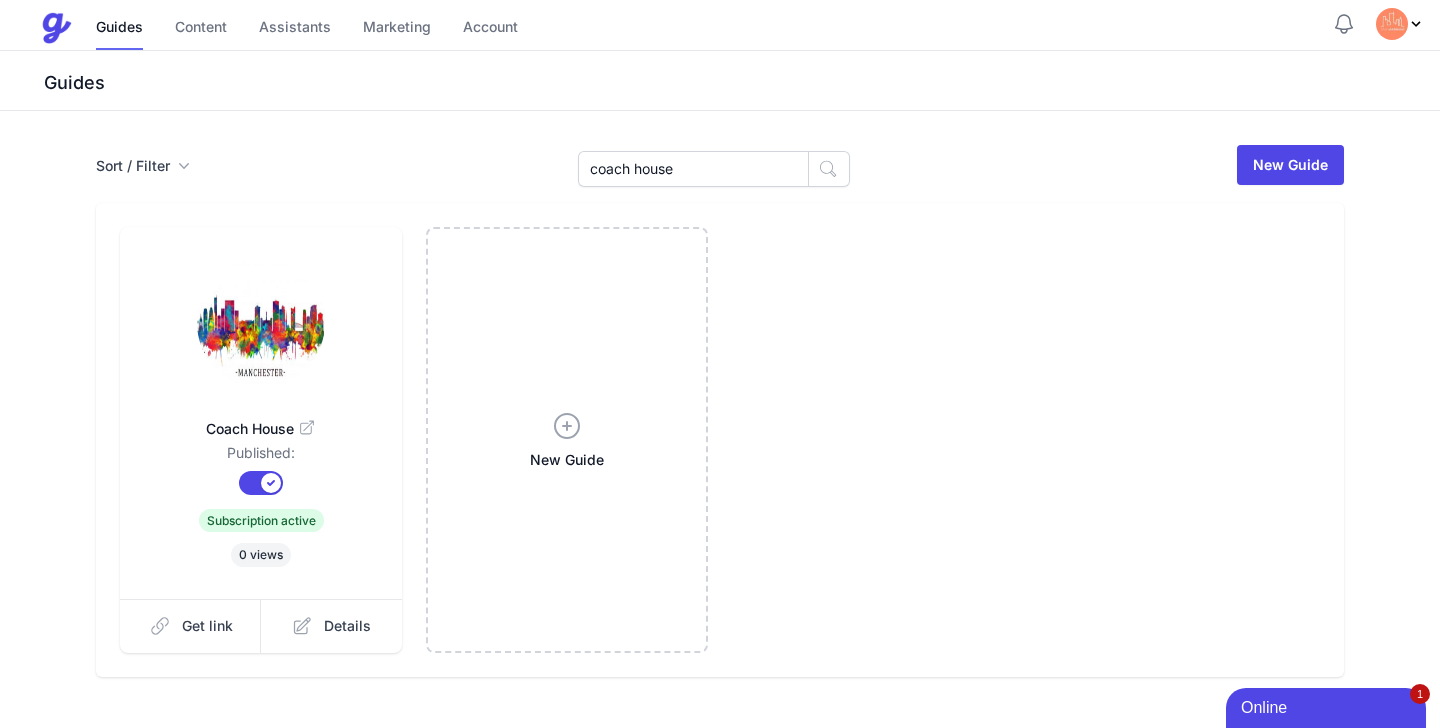 click 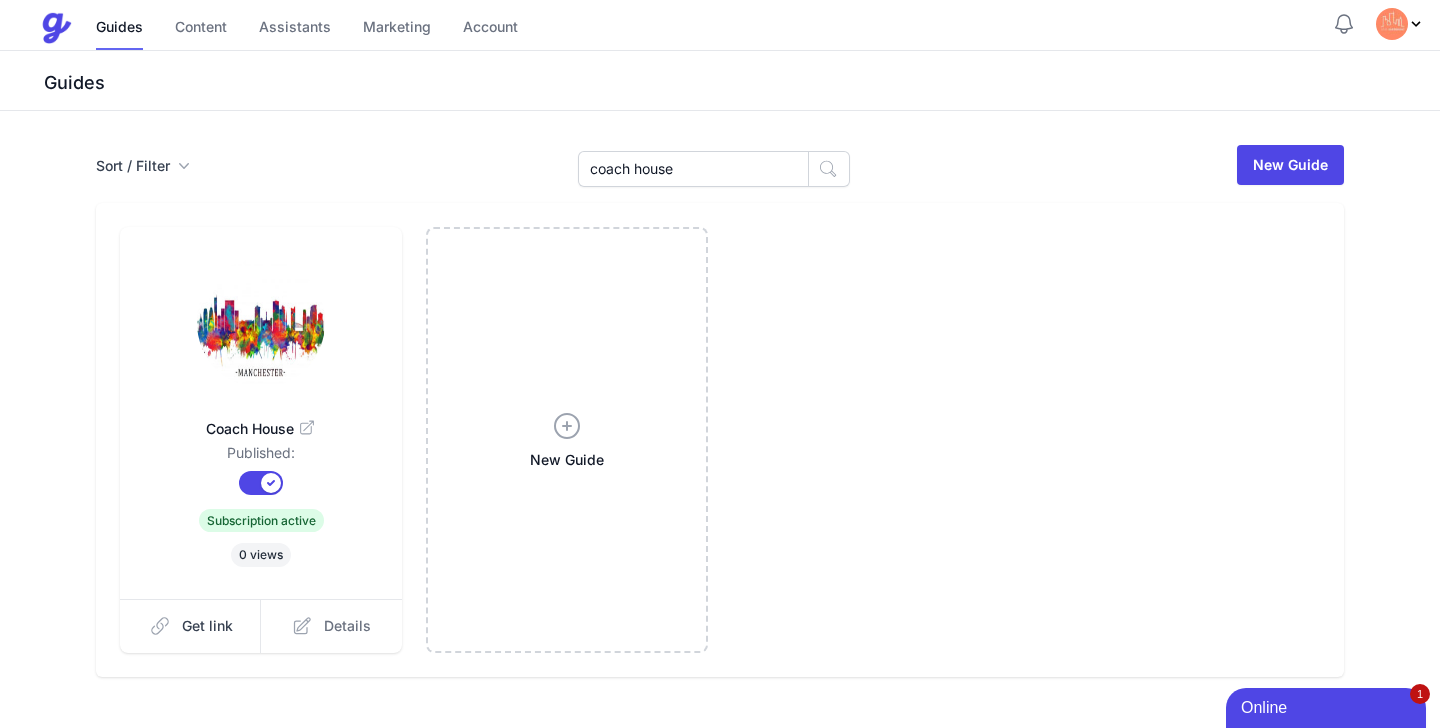 click on "Details" at bounding box center (331, 626) 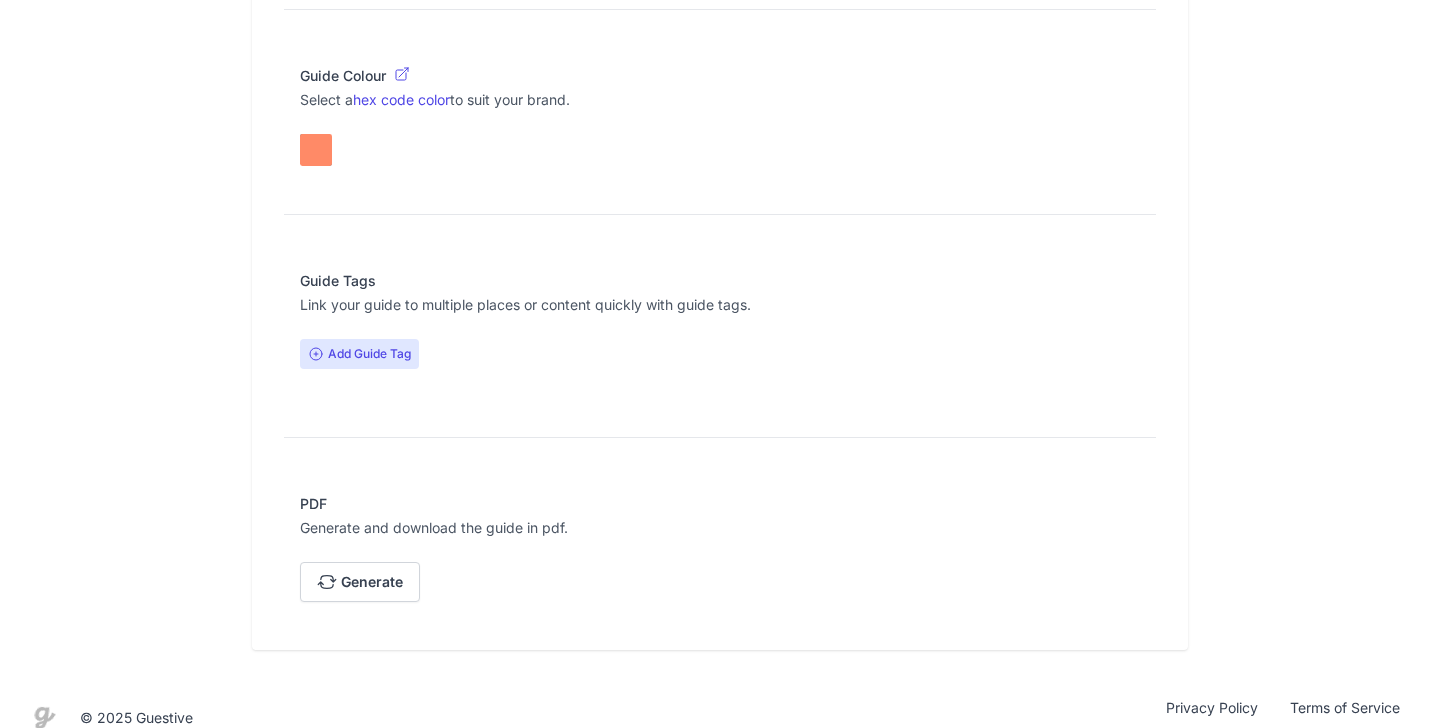scroll, scrollTop: 1647, scrollLeft: 0, axis: vertical 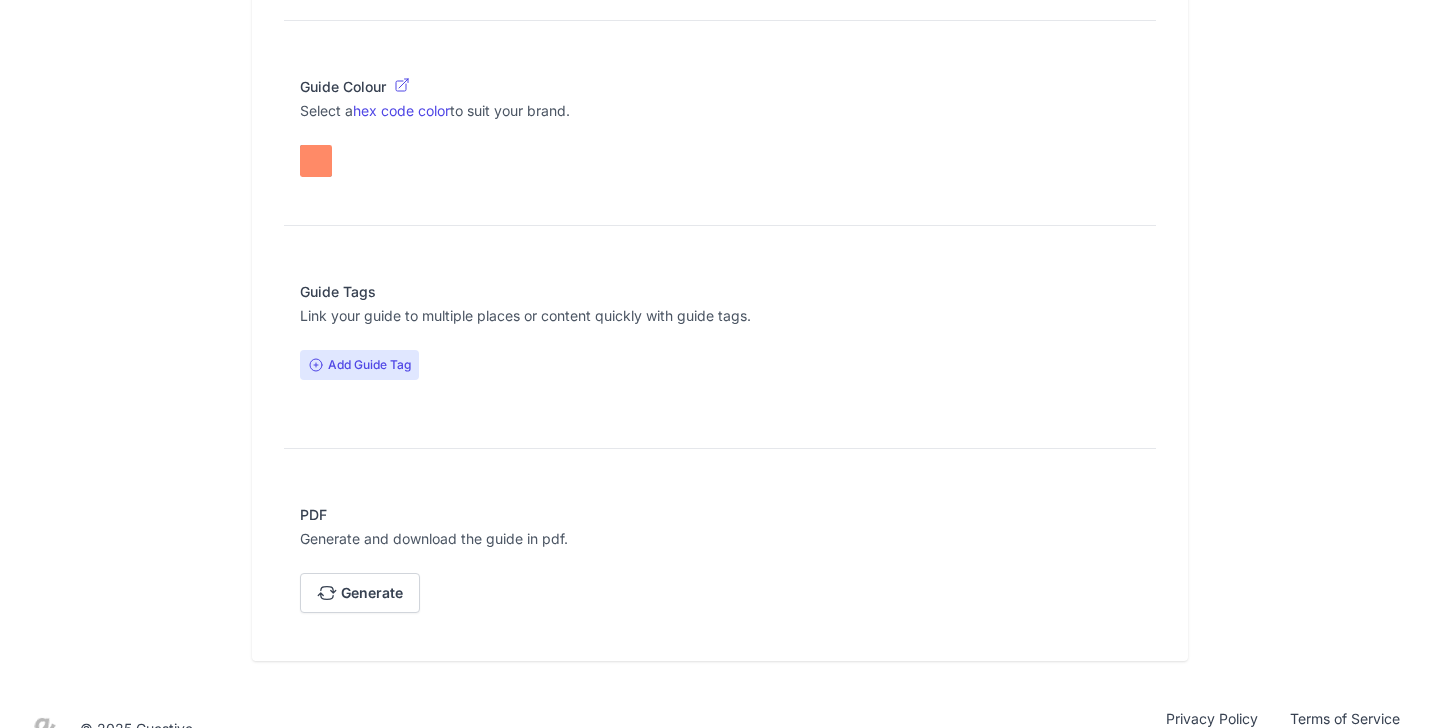 click on "Add Guide Tag" at bounding box center (359, 365) 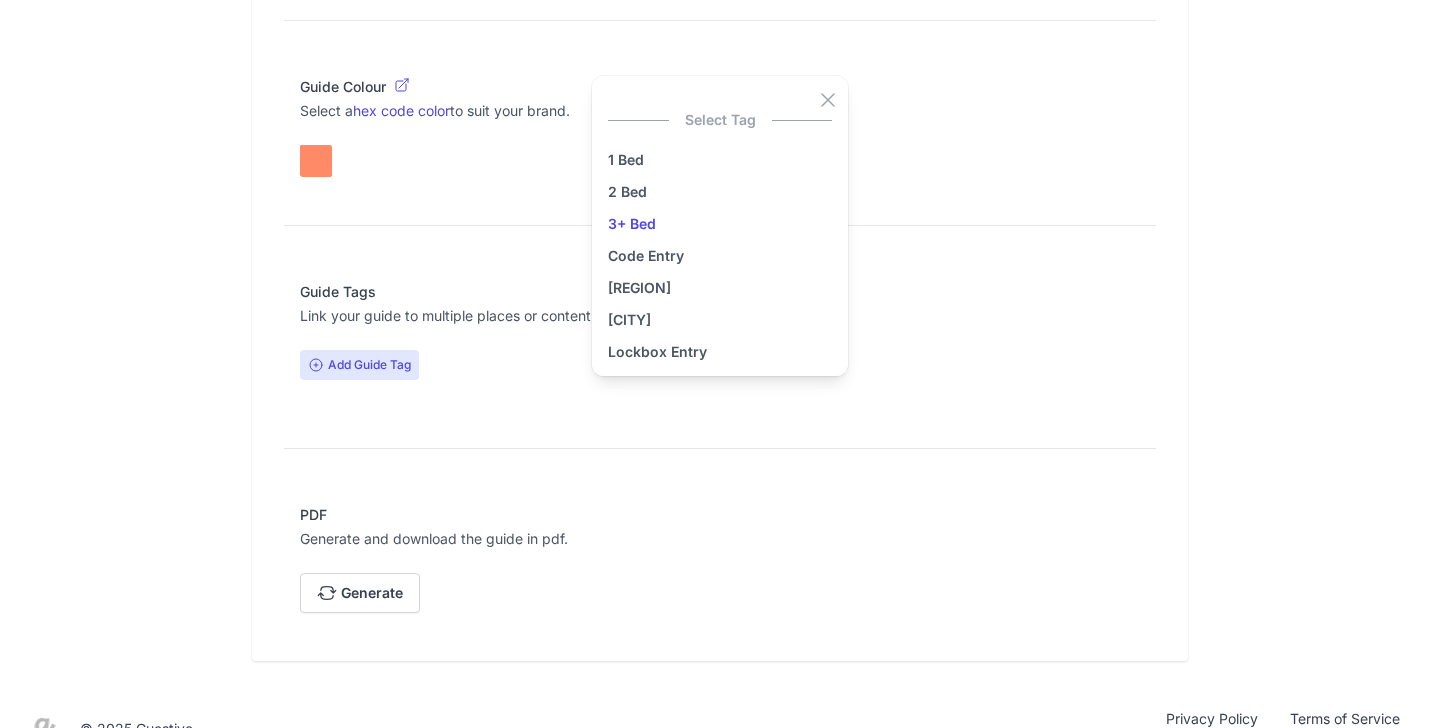 click on "3+ Bed" at bounding box center (720, 224) 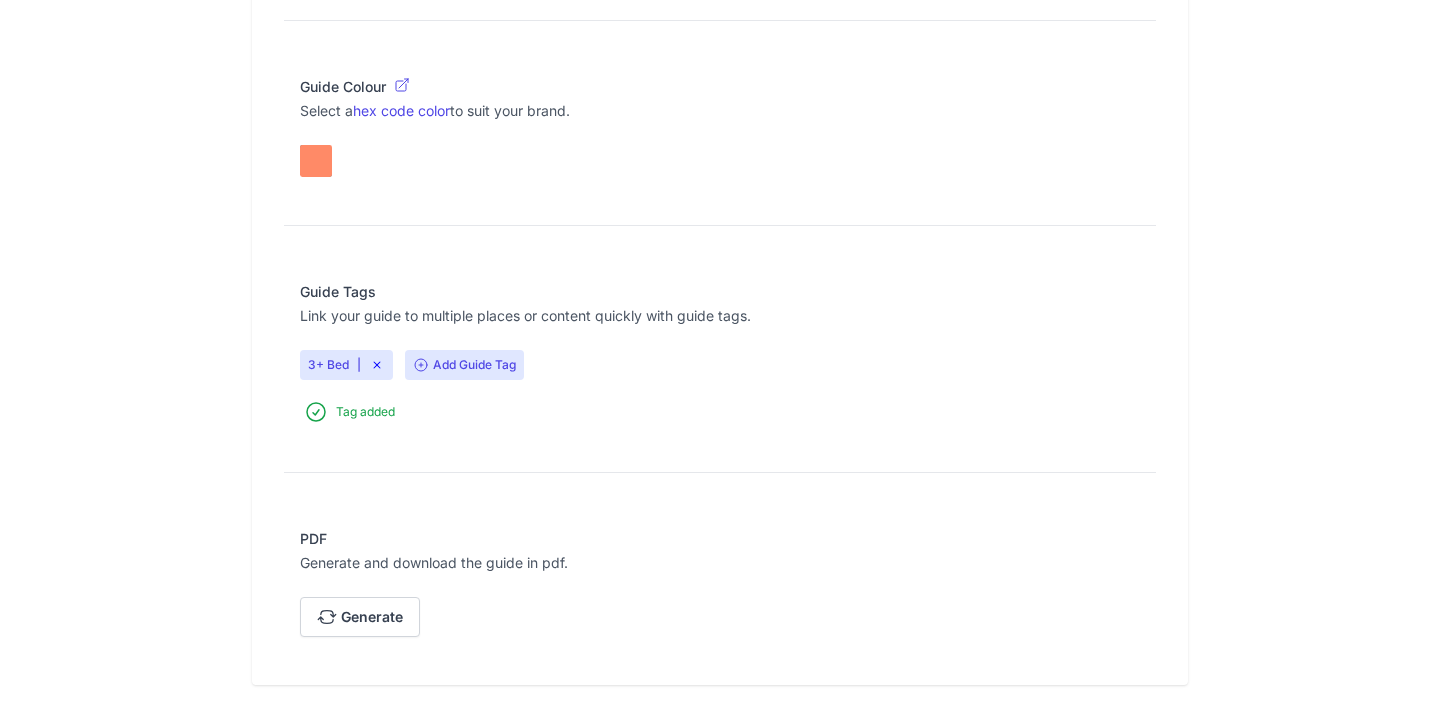 click on "Add Guide Tag" at bounding box center [464, 365] 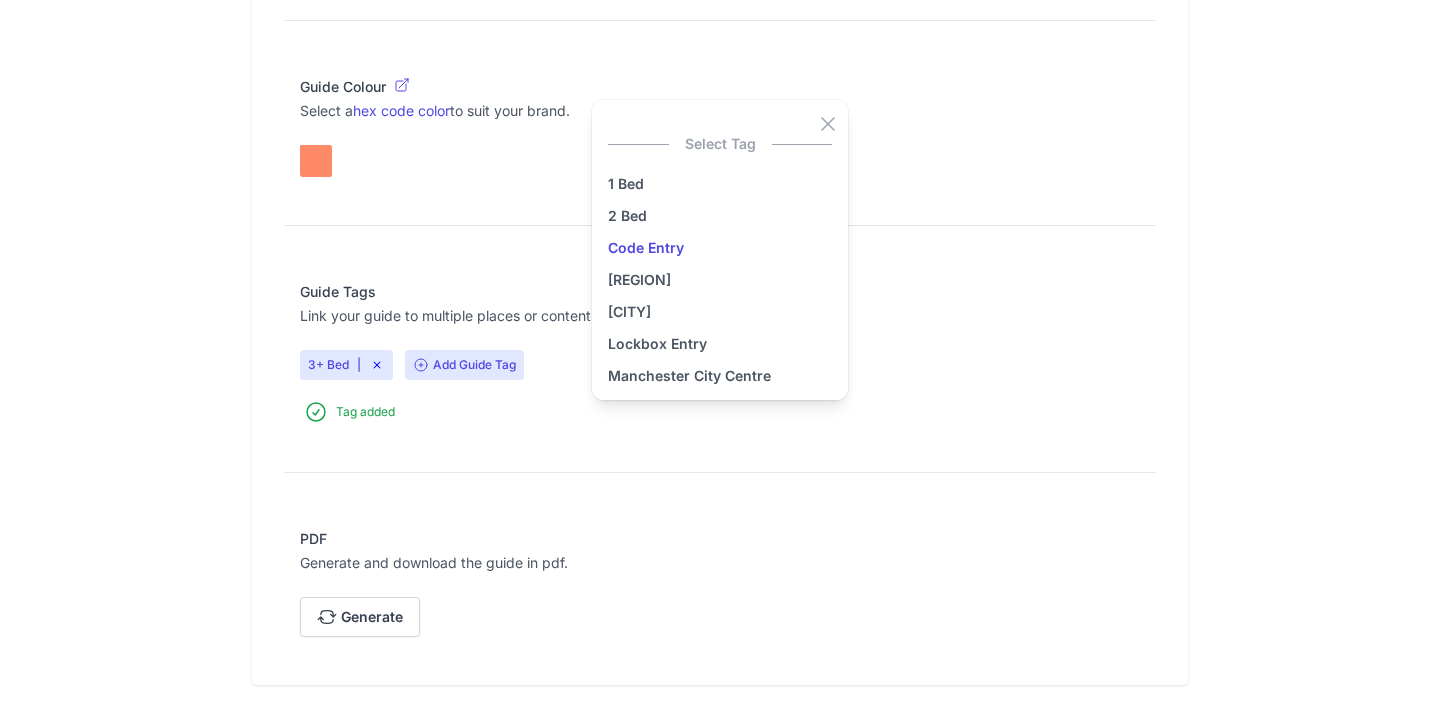 click on "Code Entry" at bounding box center (720, 248) 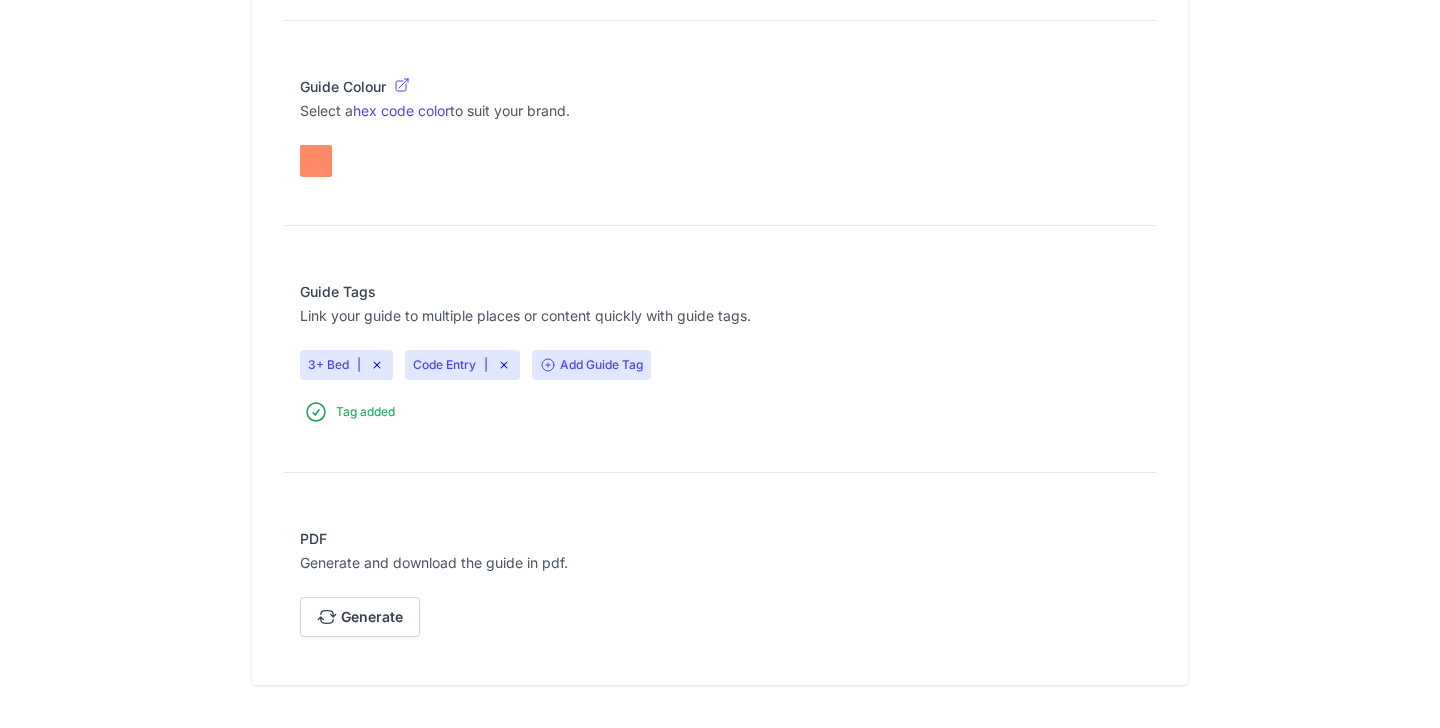 click 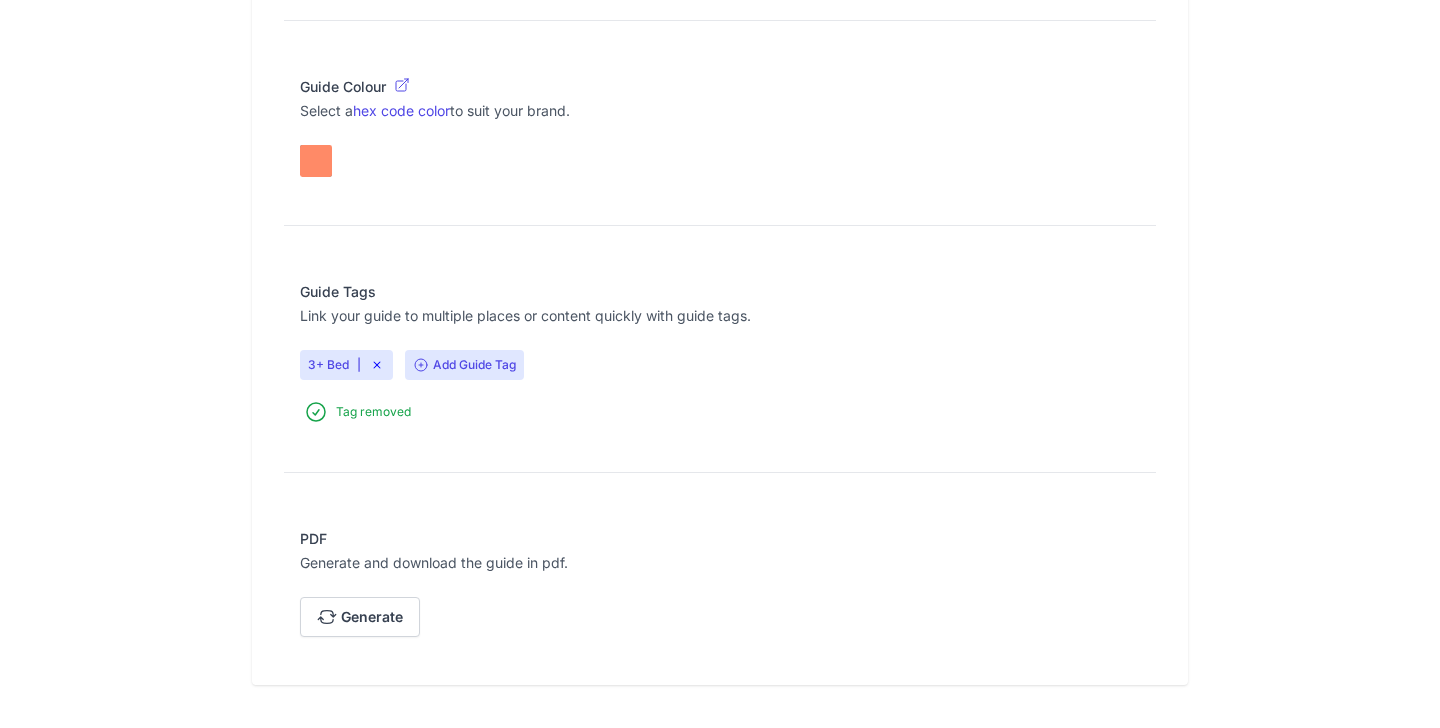 click on "Add Guide Tag" at bounding box center (464, 365) 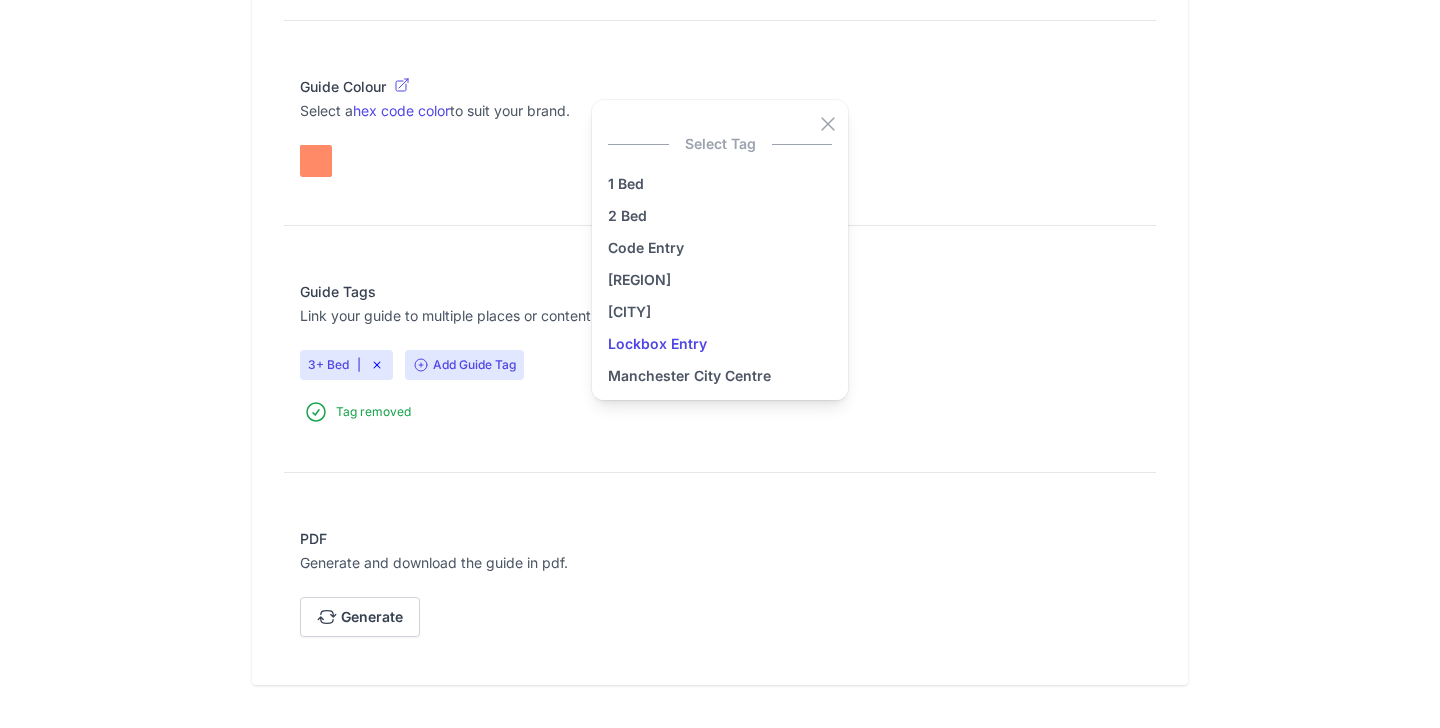 click on "Lockbox Entry" at bounding box center (720, 344) 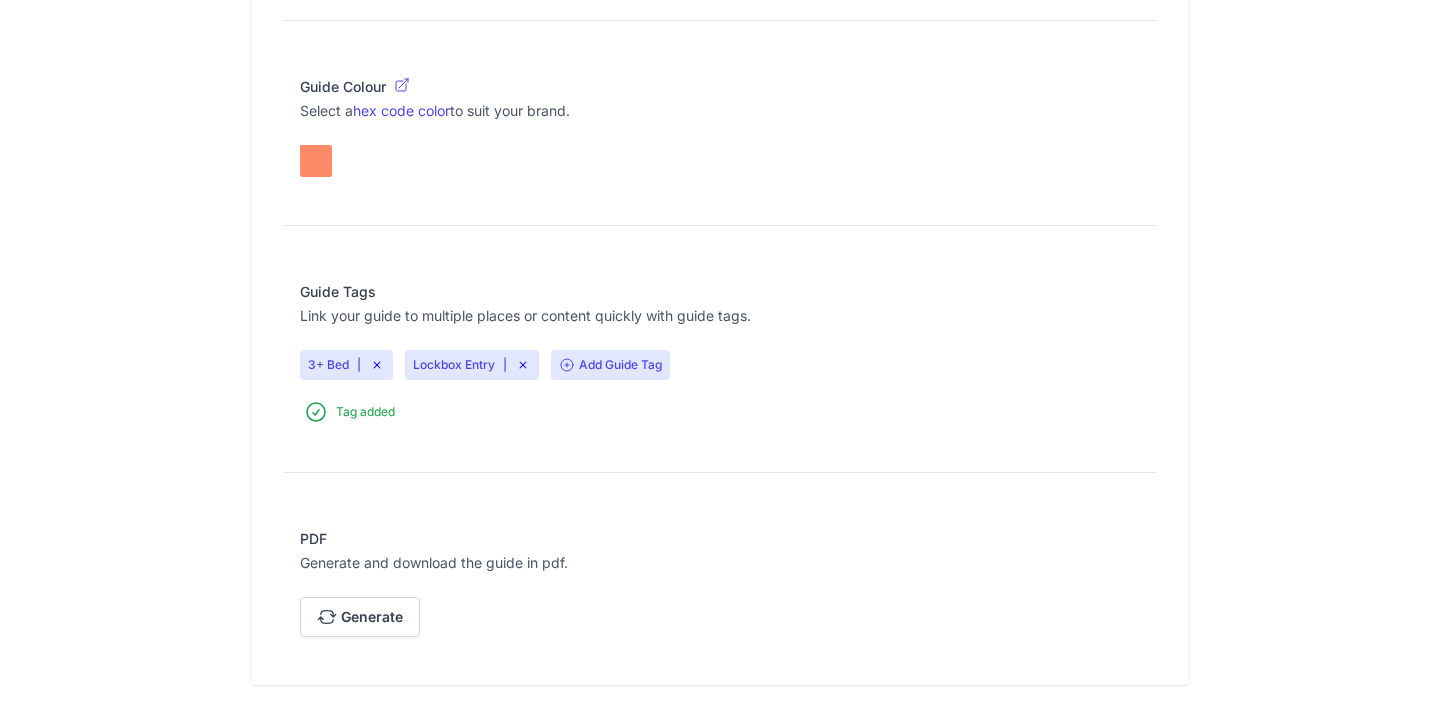 click on "Add Guide Tag" at bounding box center [610, 365] 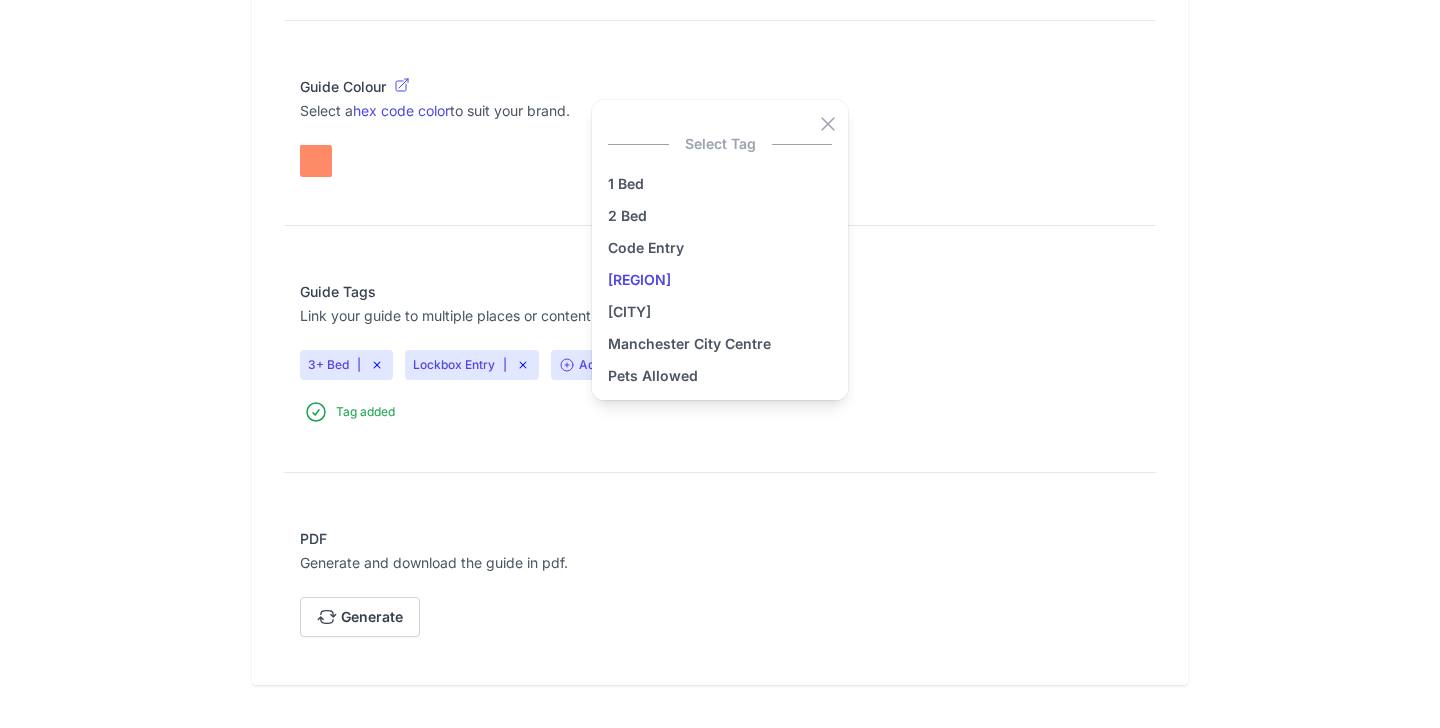 click on "[REGION]" at bounding box center [720, 280] 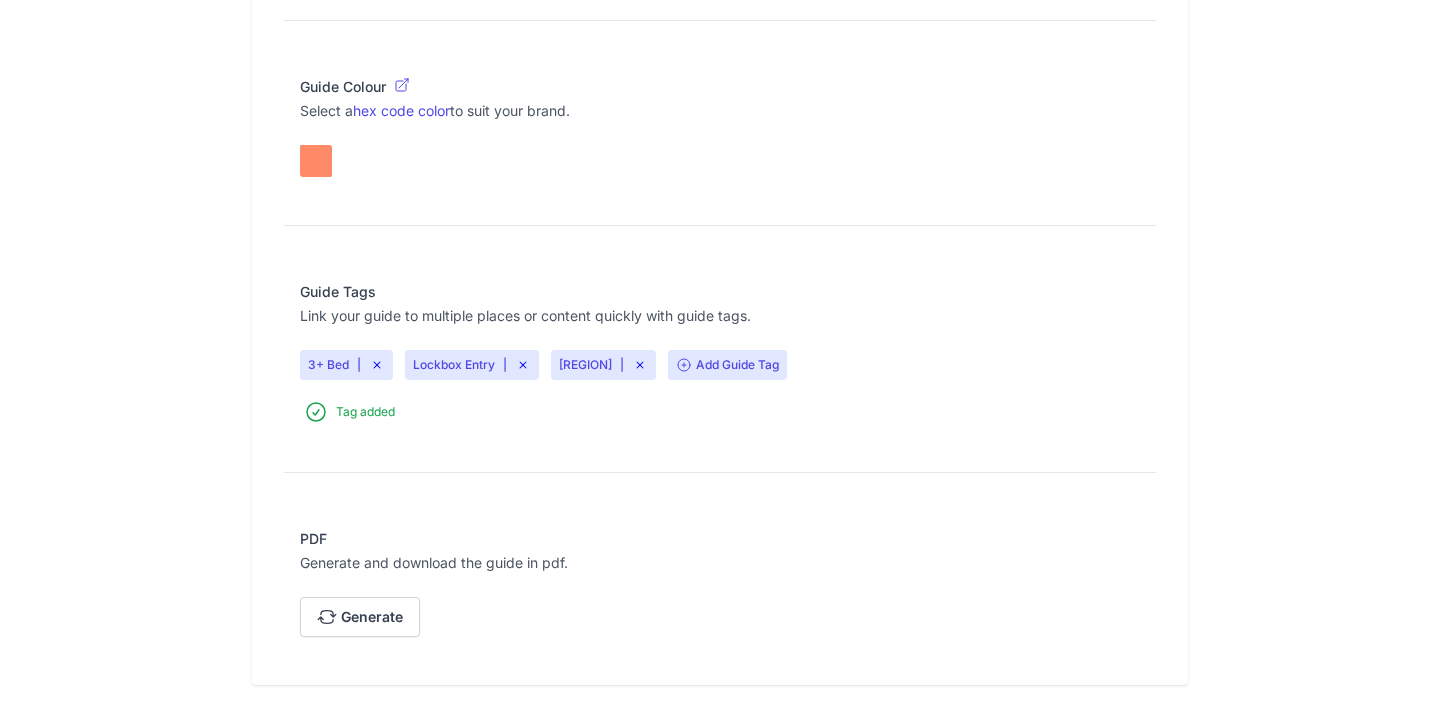 click 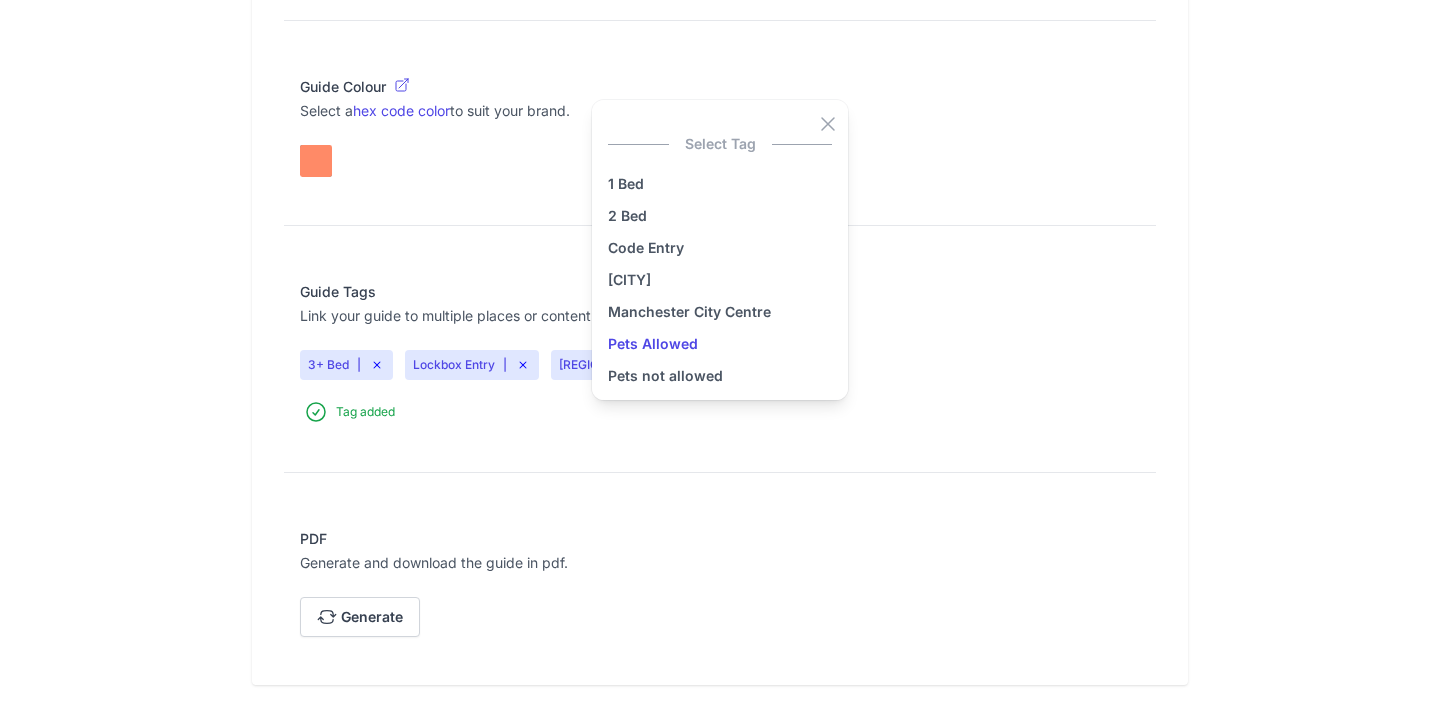 click on "Pets Allowed" at bounding box center (720, 344) 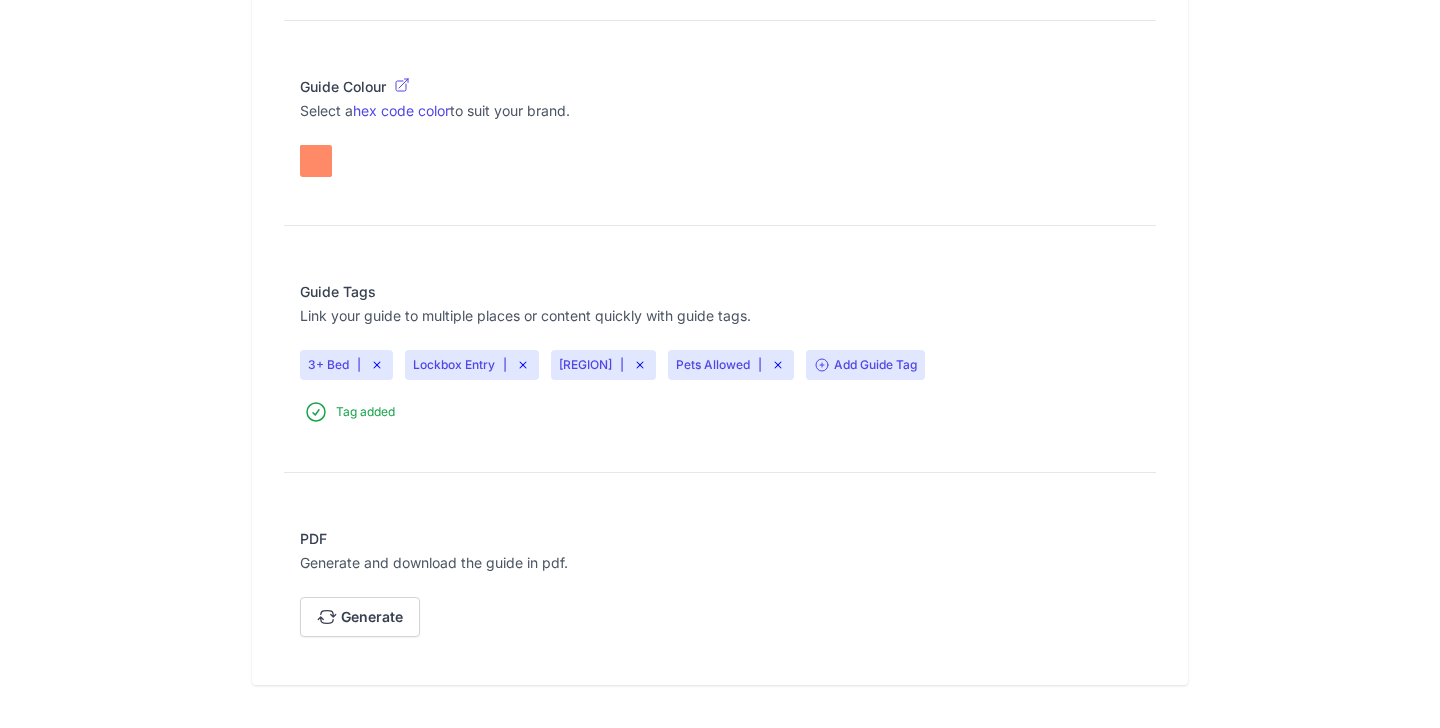 click 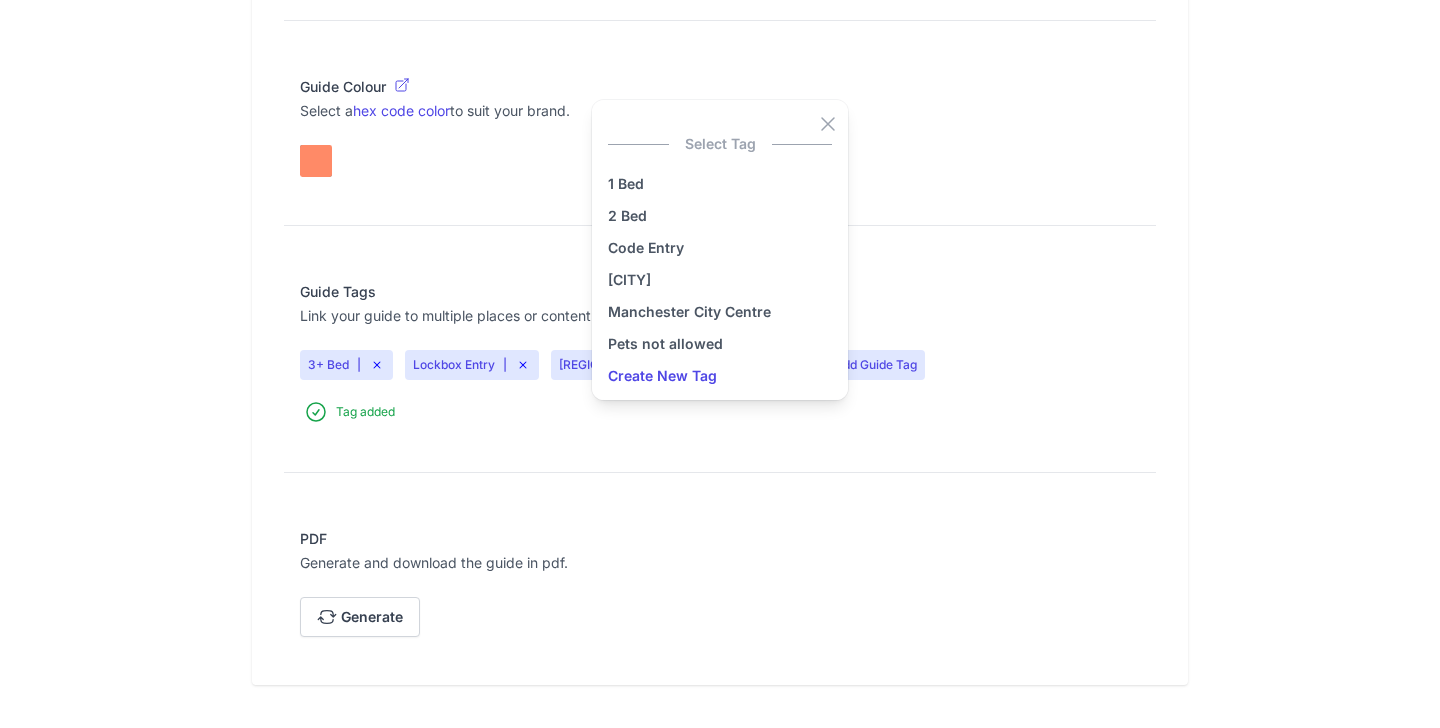 click on "Guide Tags
Link your guide to multiple places or content quickly with guide tags.
3+ Bed
|
Lockbox Entry
|
[REGION]
|
Pets Allowed
|
Add Guide Tag
Tag added" at bounding box center [720, 353] 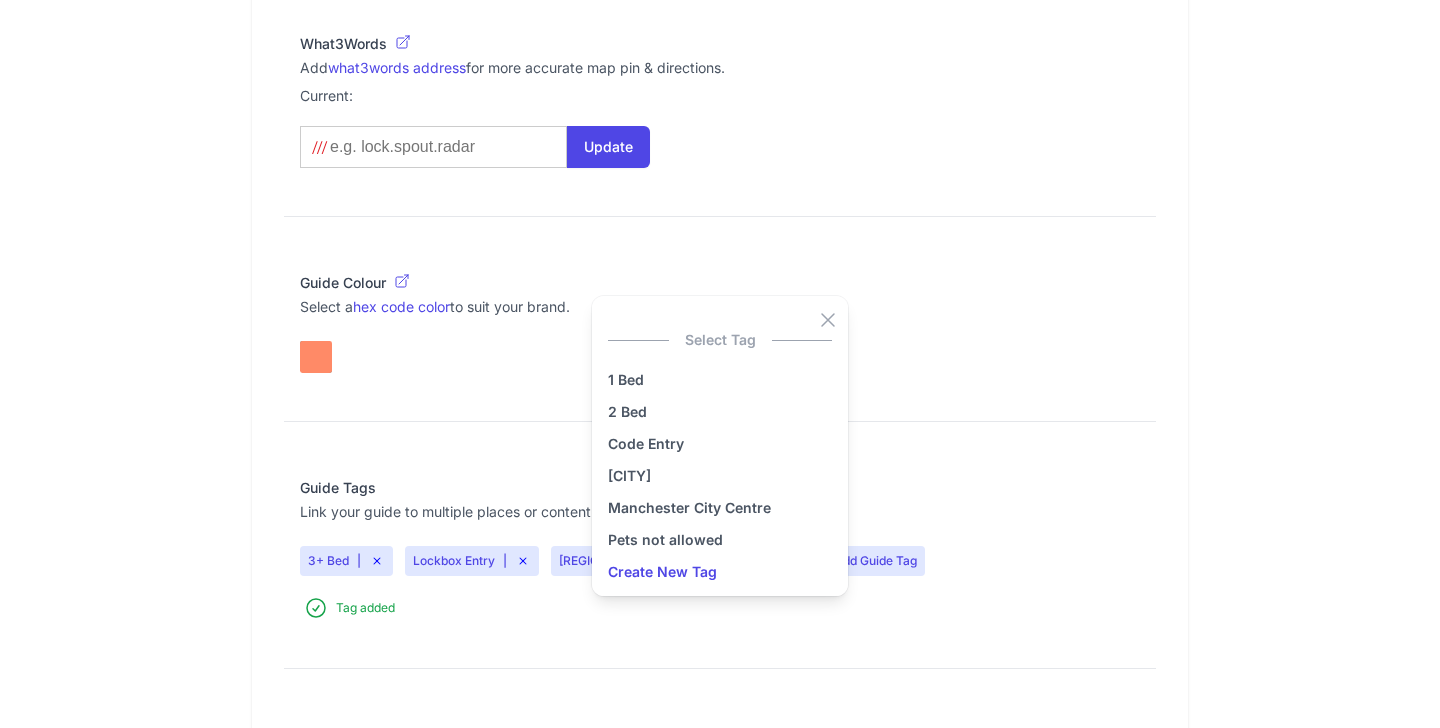 scroll, scrollTop: 1295, scrollLeft: 0, axis: vertical 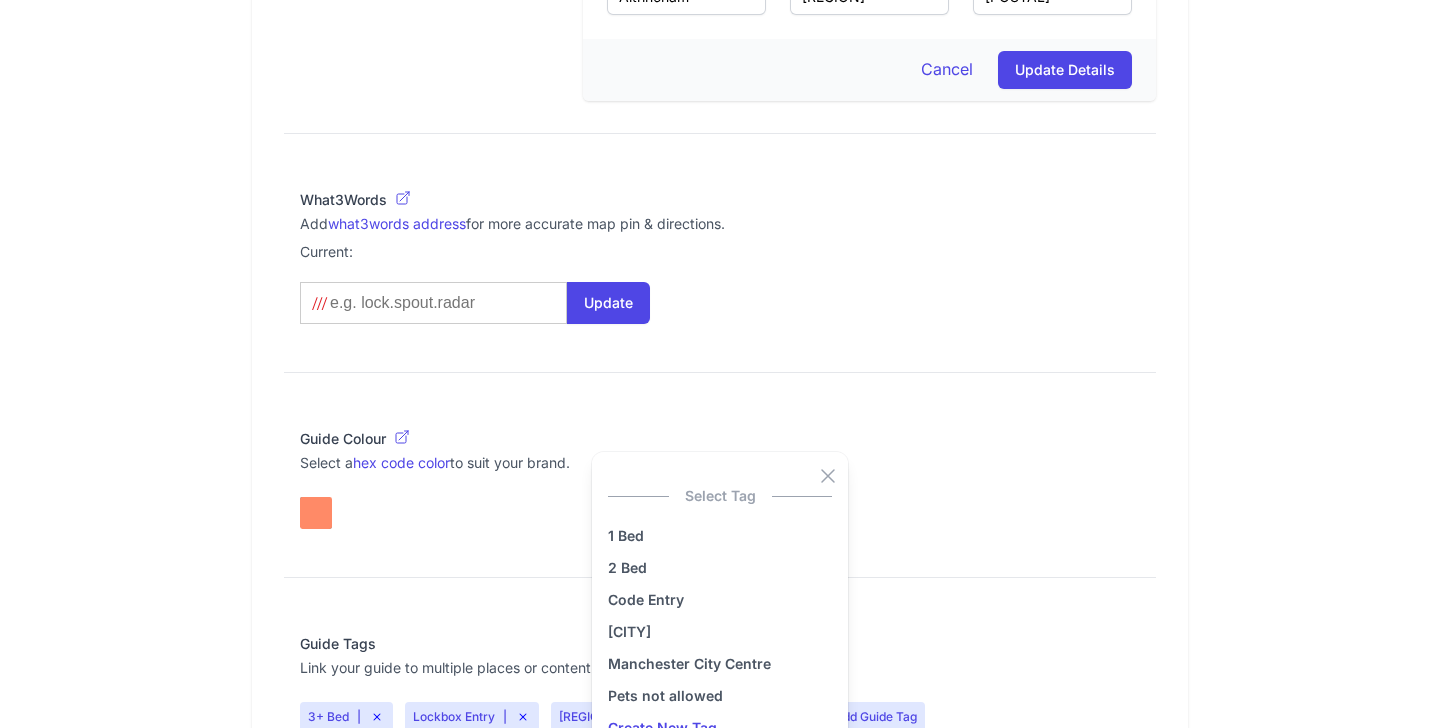 click on "Guide Colour" at bounding box center [720, 439] 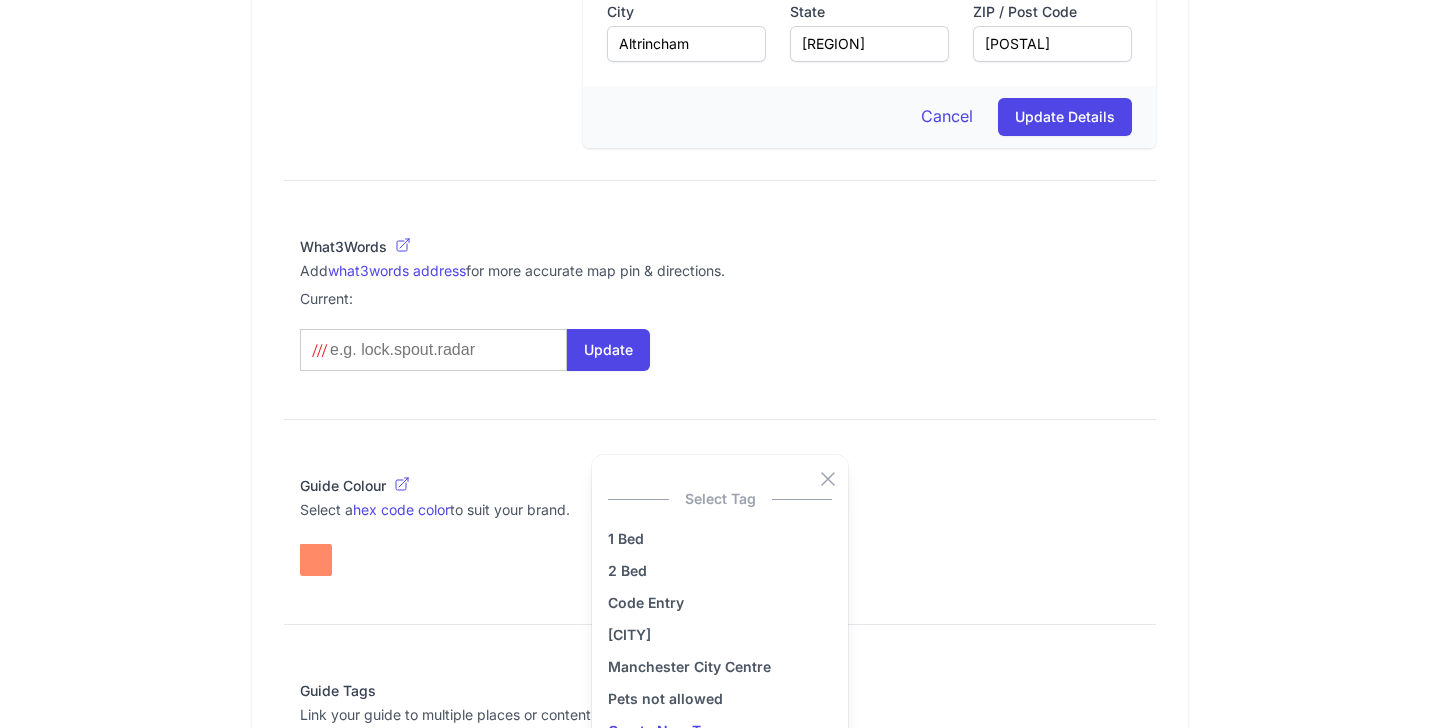 click on "1 Bed
2 Bed
Code Entry
[CITY]
[CITY] [AREA]
Pets not allowed
Create New Tag" at bounding box center [720, 631] 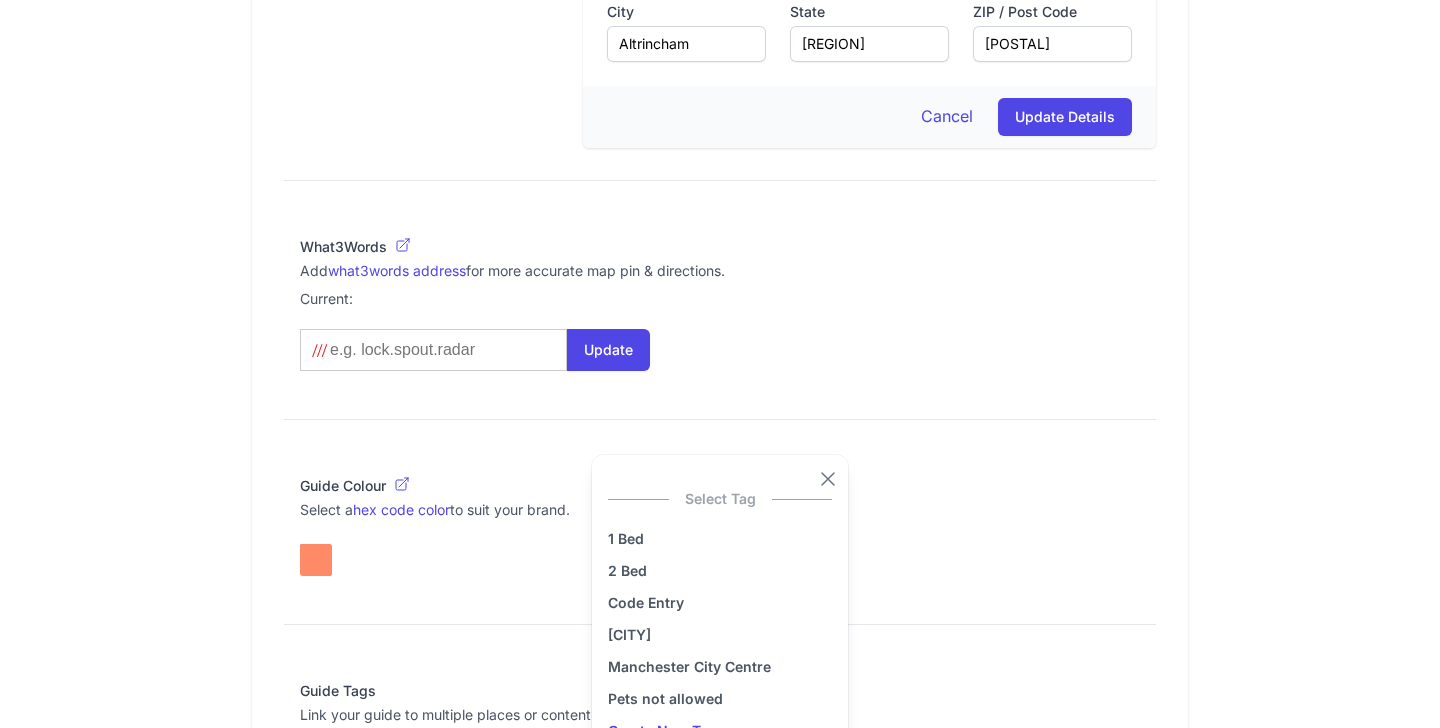 click 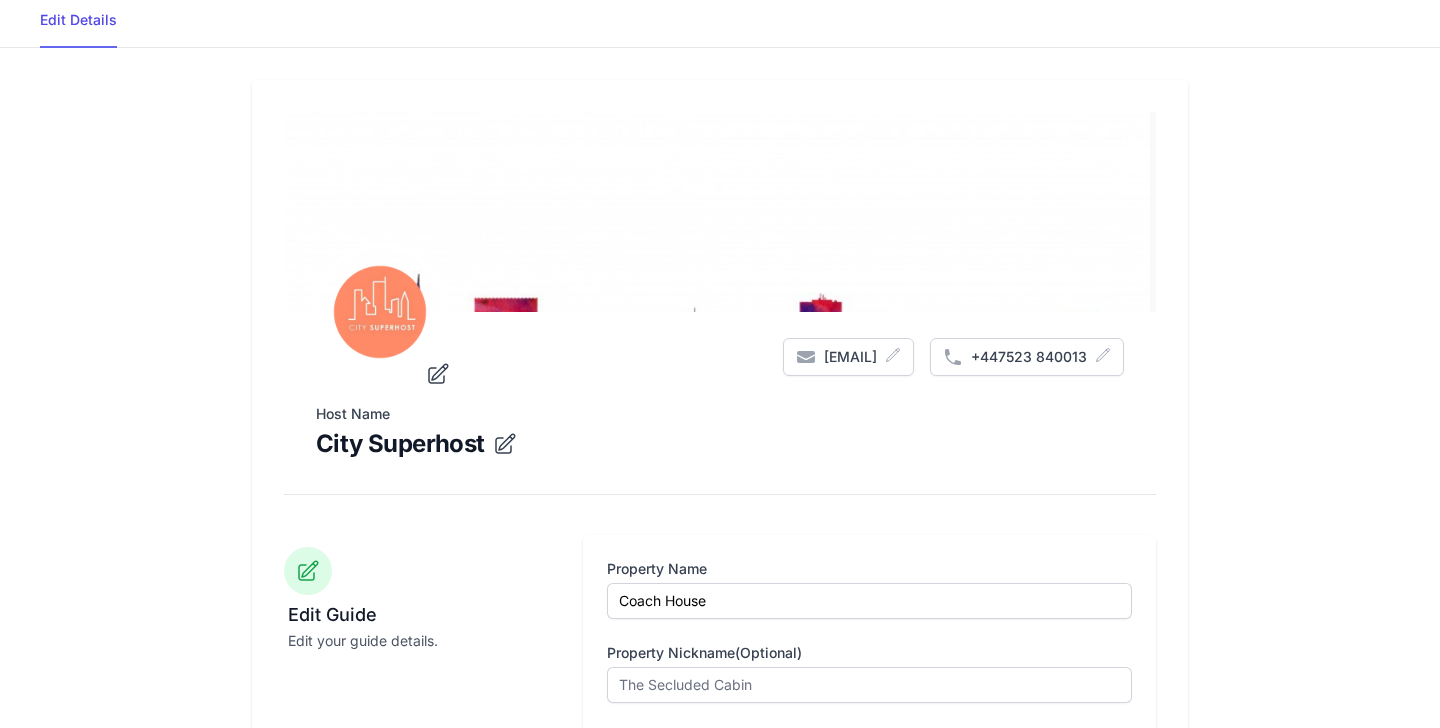 scroll, scrollTop: 0, scrollLeft: 0, axis: both 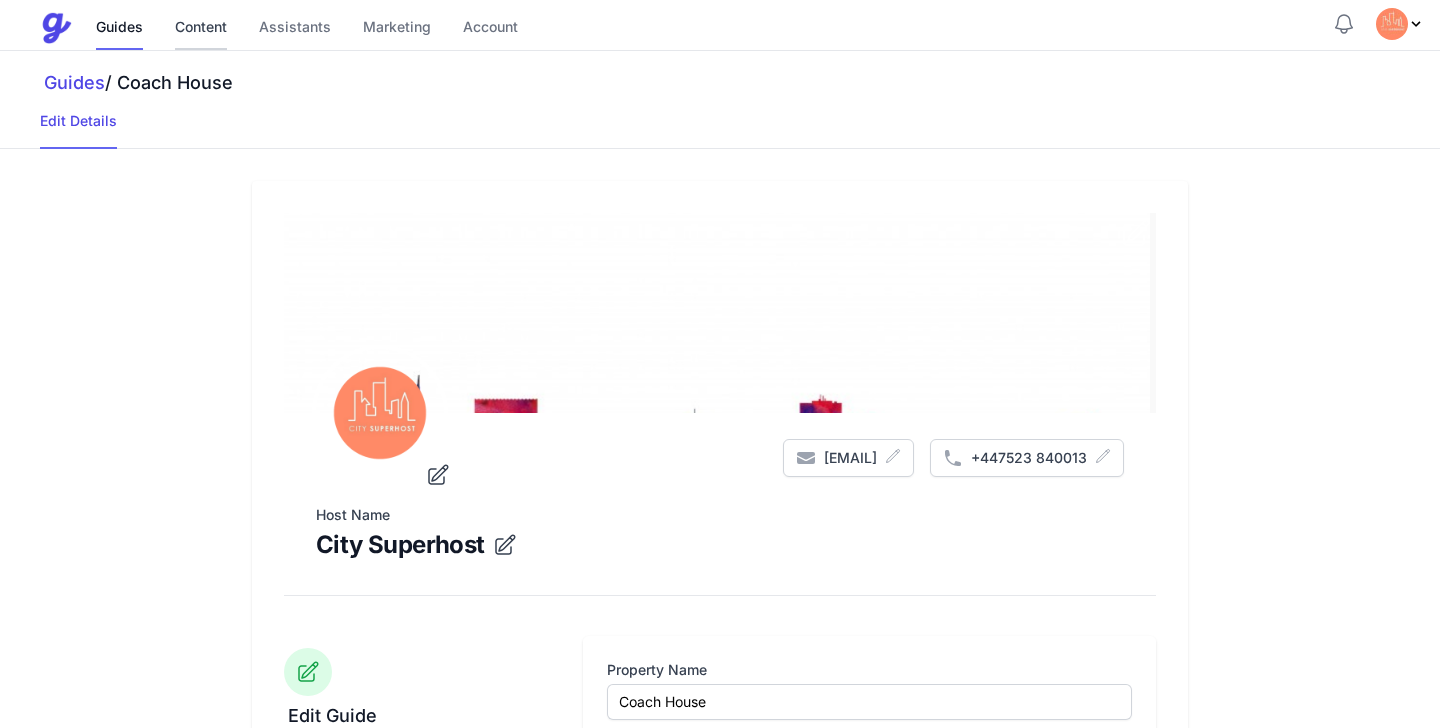 click on "Content" at bounding box center [201, 28] 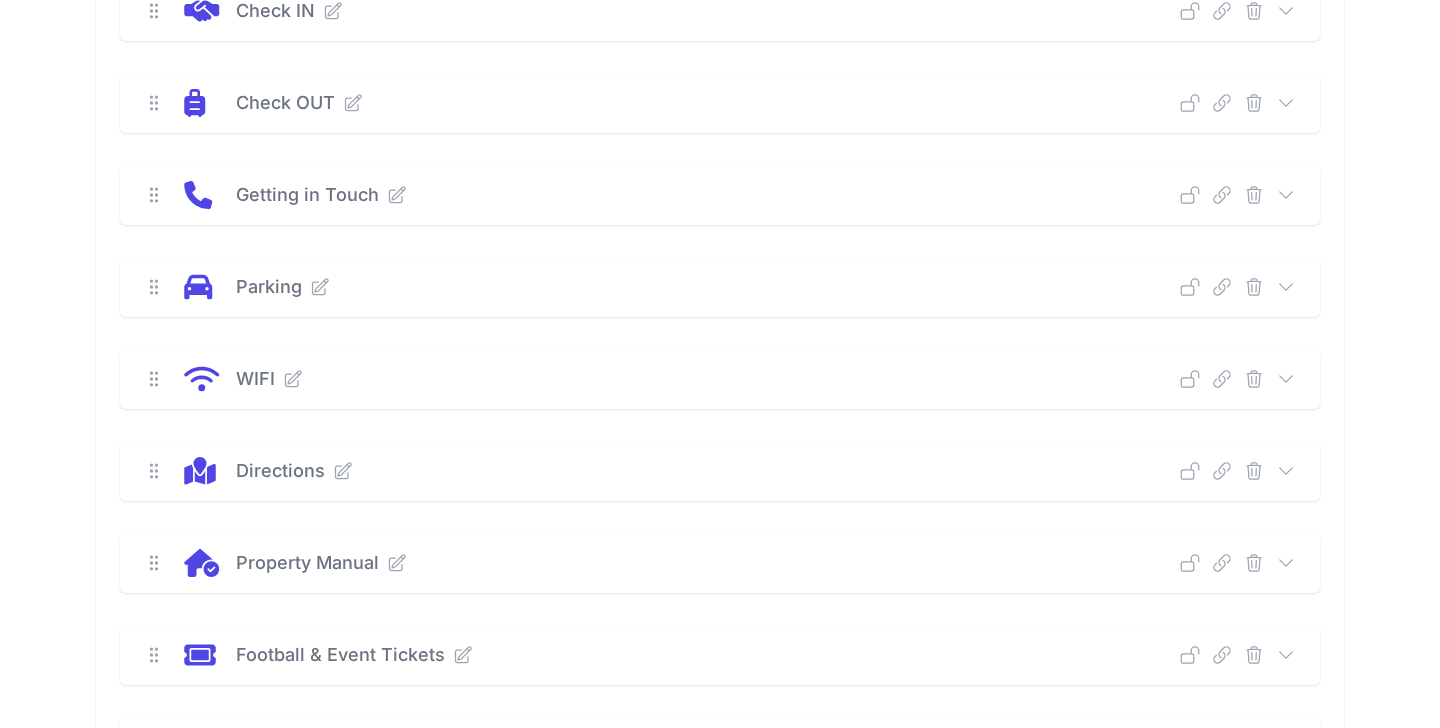 scroll, scrollTop: 277, scrollLeft: 0, axis: vertical 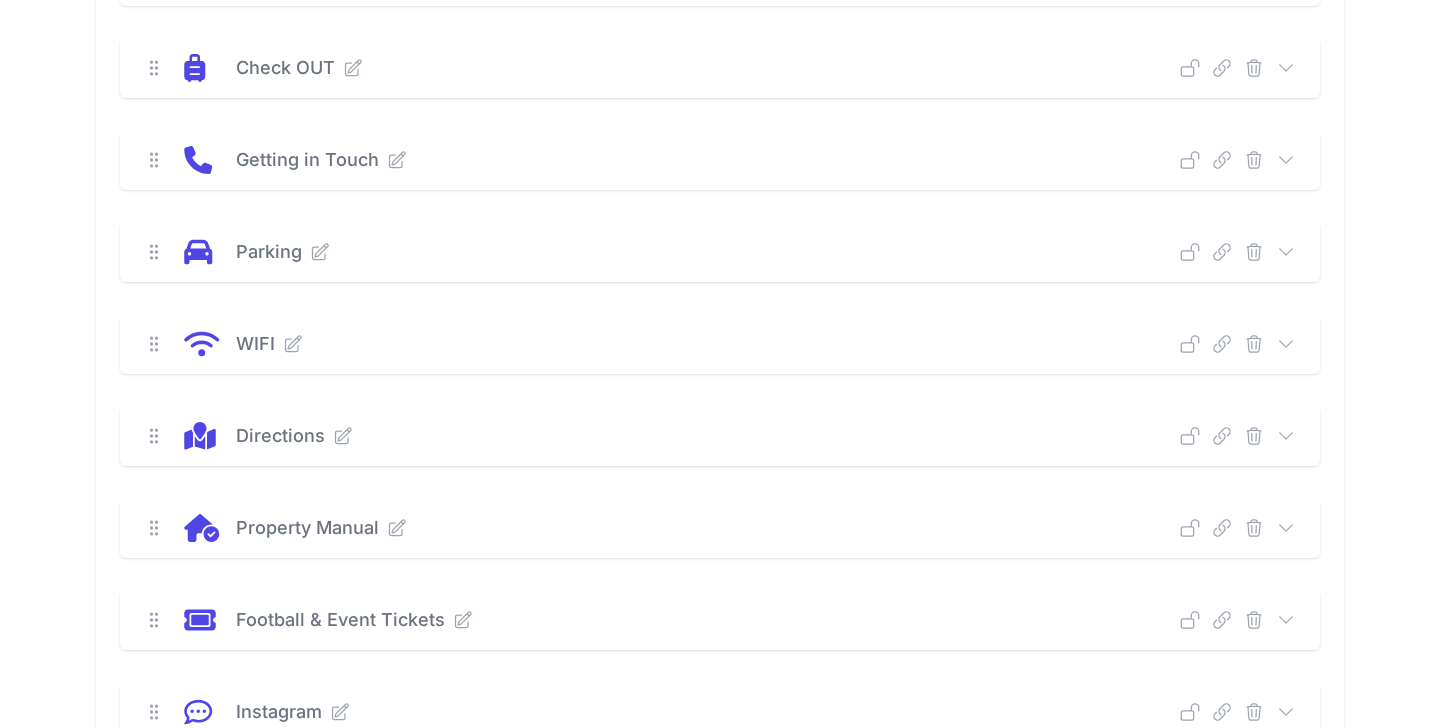 click 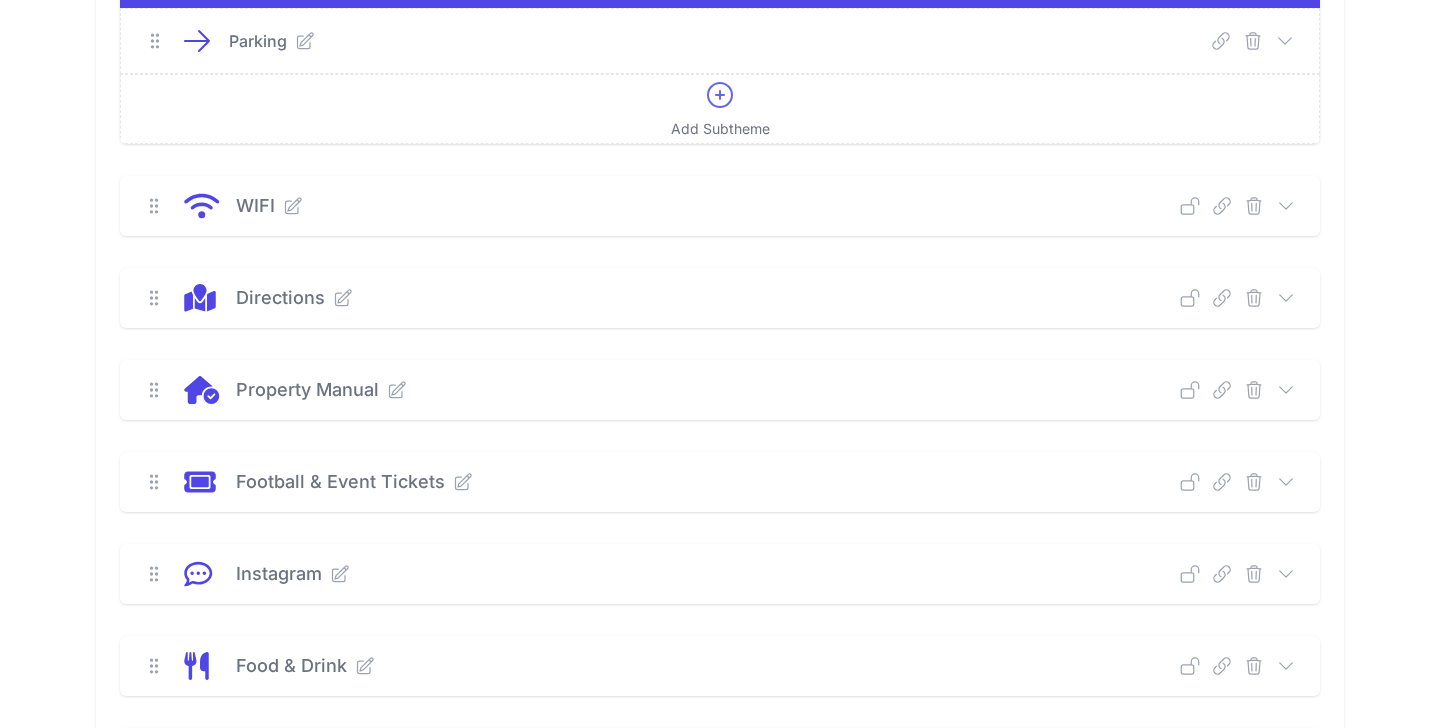 scroll, scrollTop: 552, scrollLeft: 0, axis: vertical 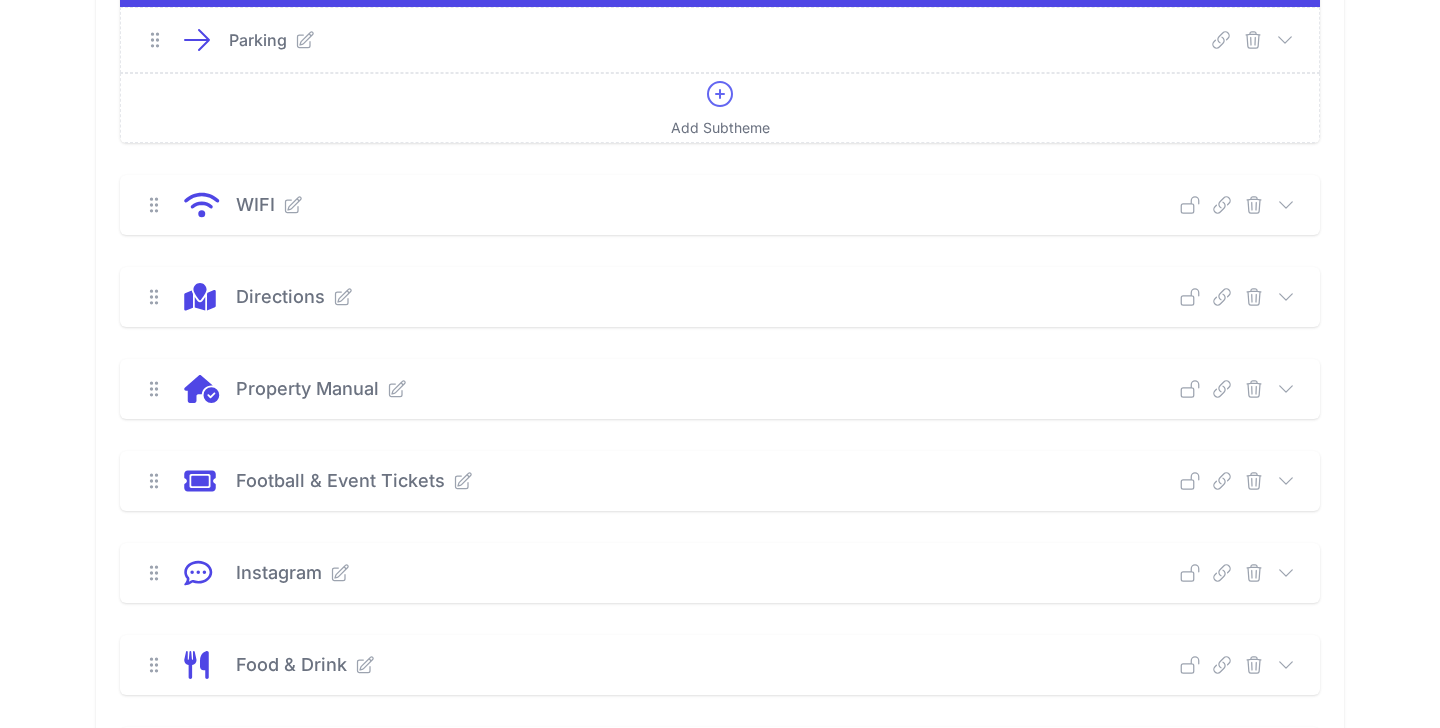 click 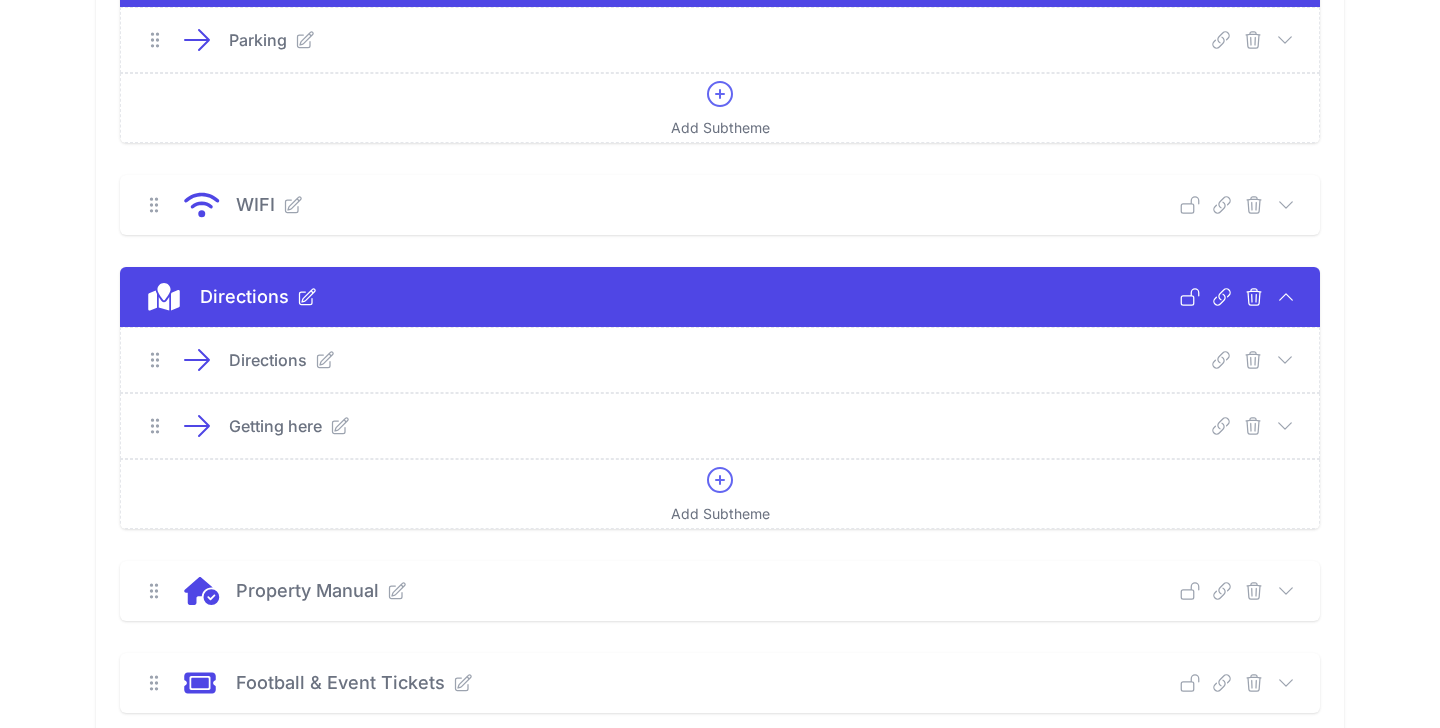 click 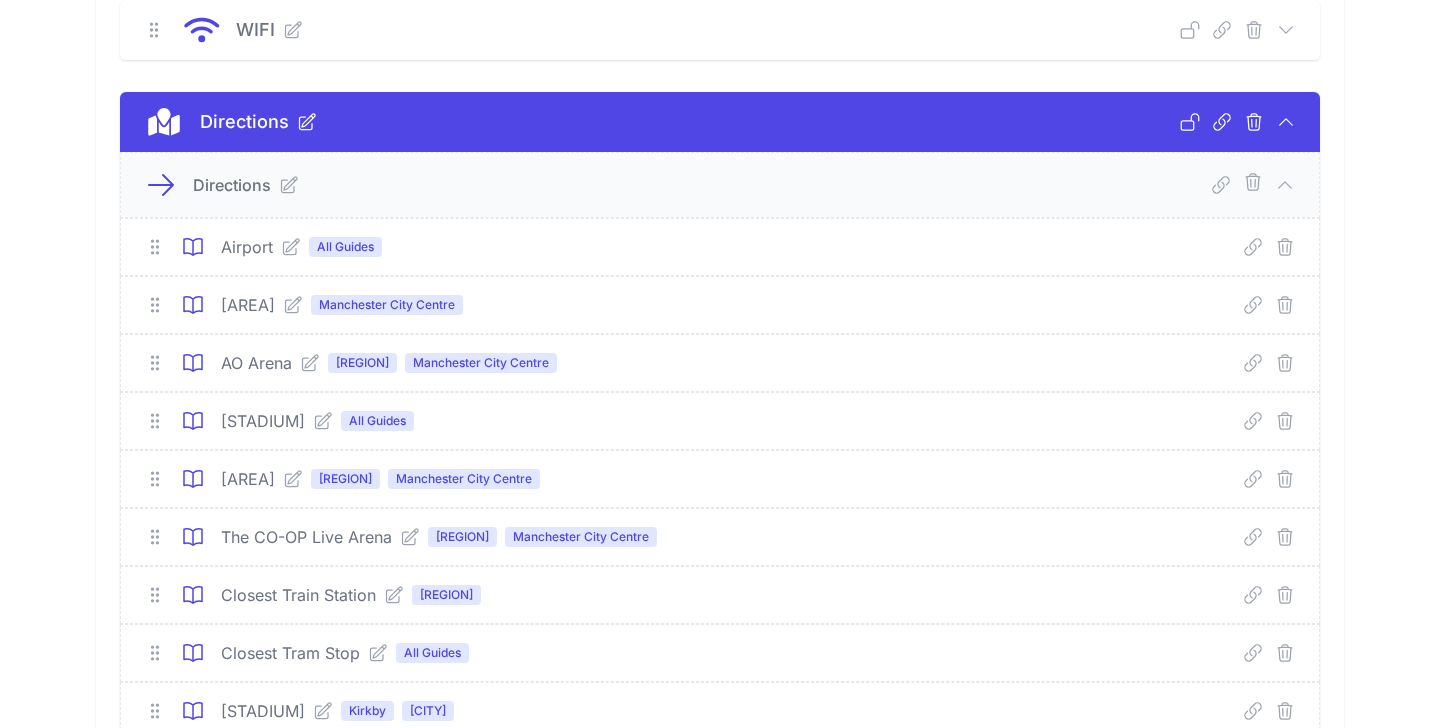 scroll, scrollTop: 729, scrollLeft: 0, axis: vertical 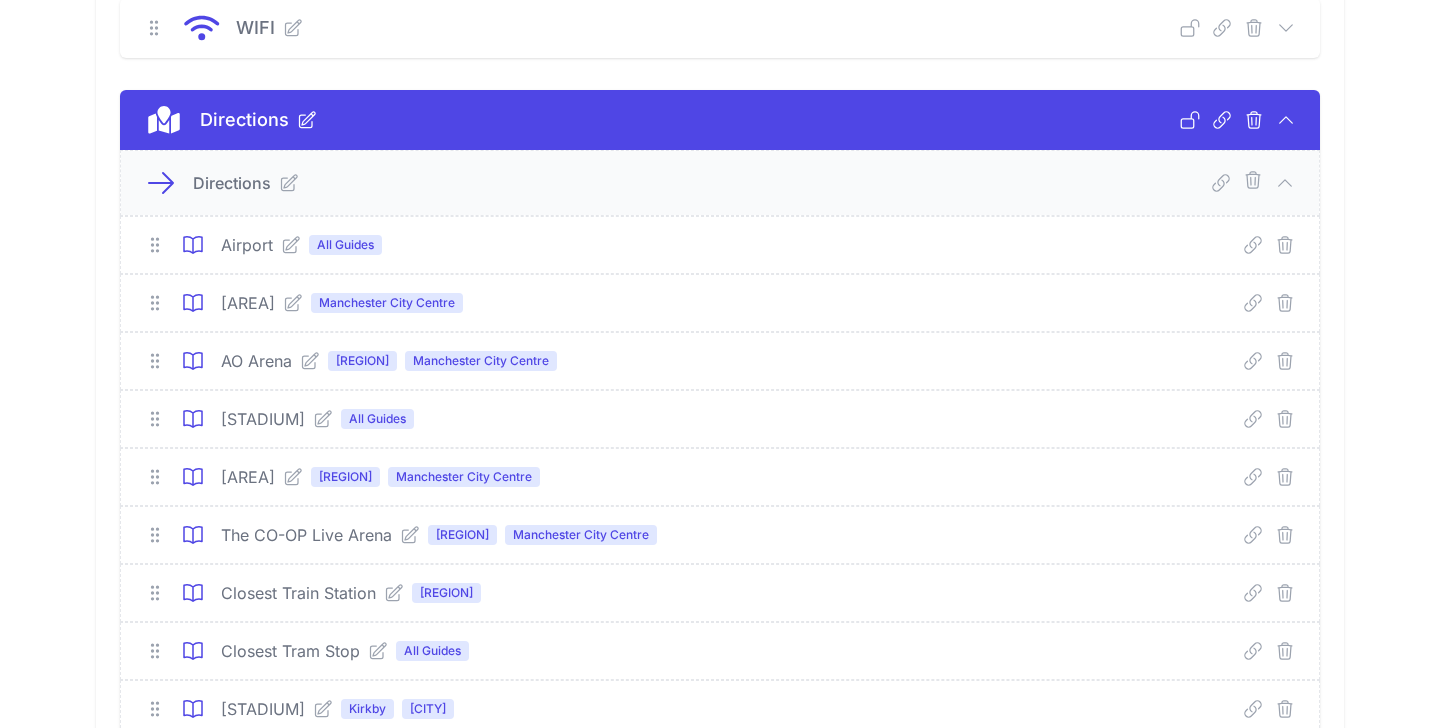 click 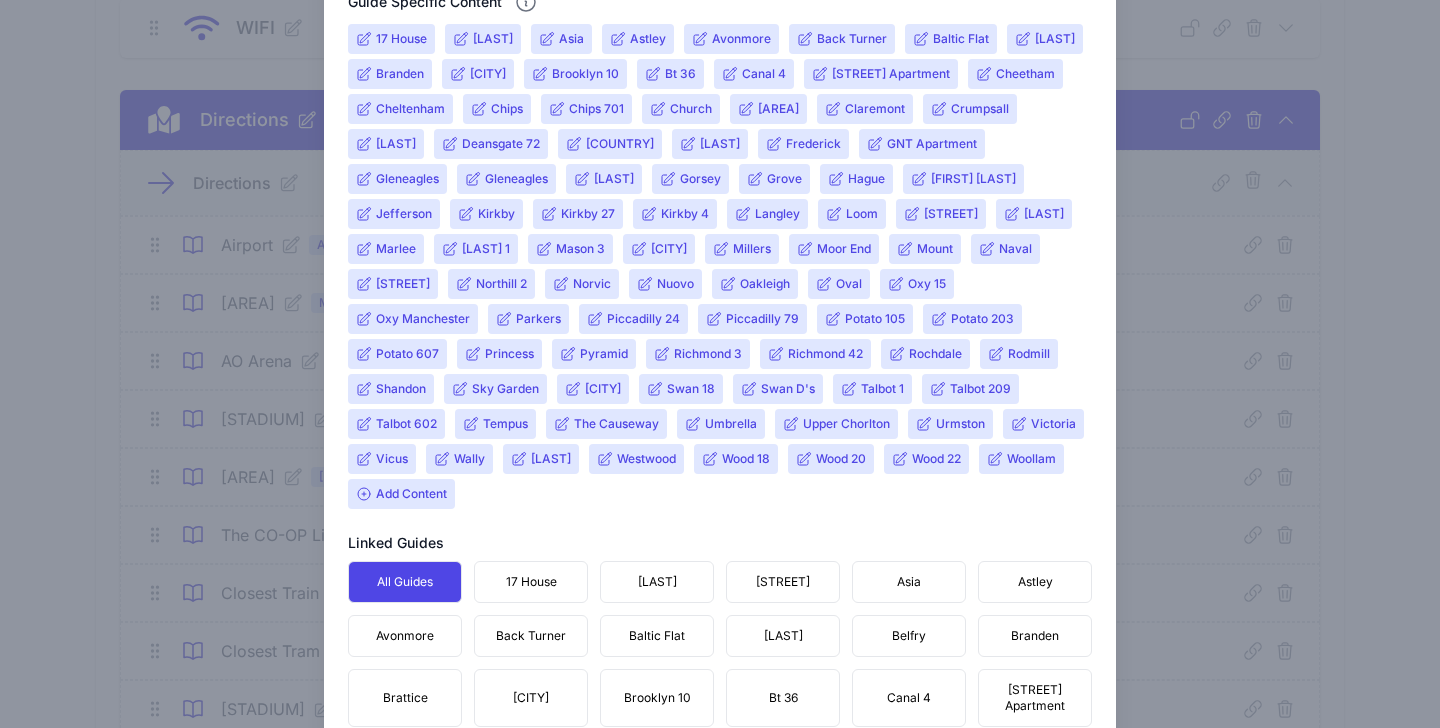 scroll, scrollTop: 831, scrollLeft: 0, axis: vertical 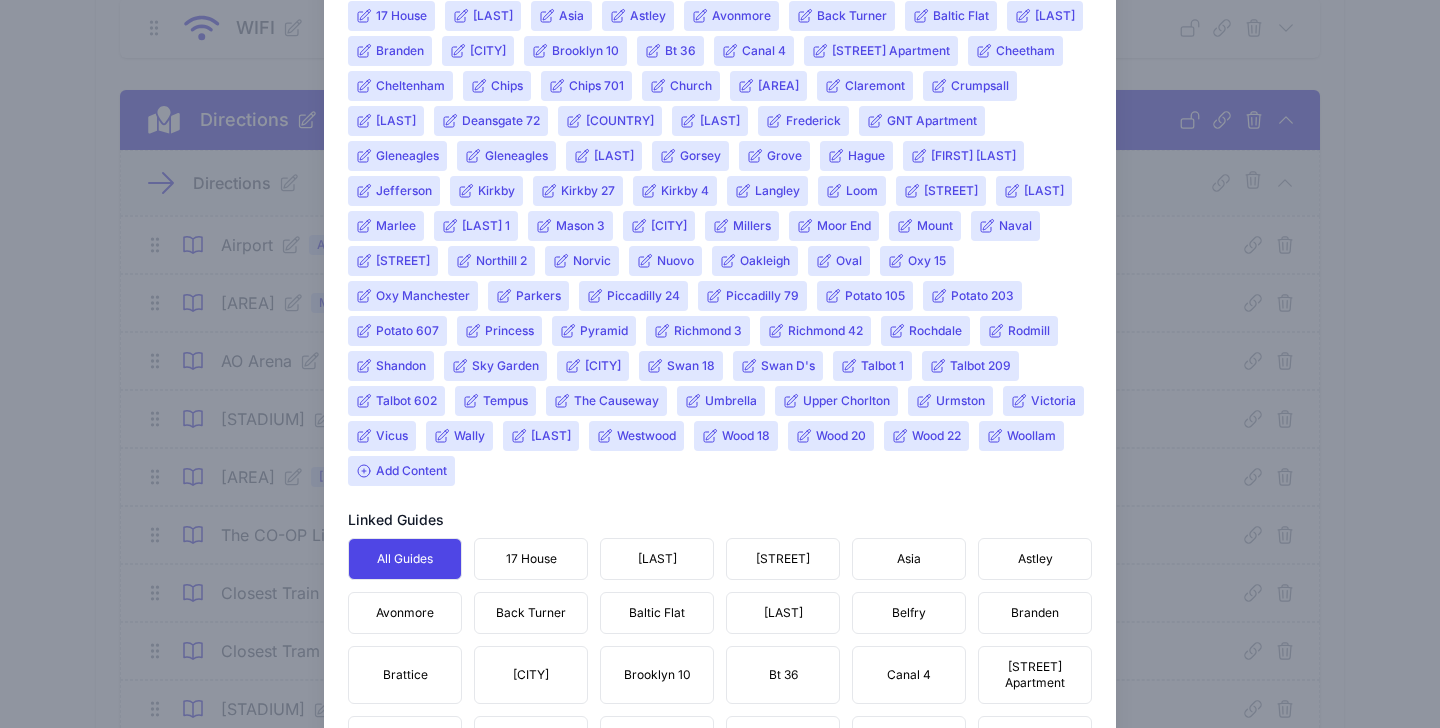 click on "Add Content" at bounding box center (401, 471) 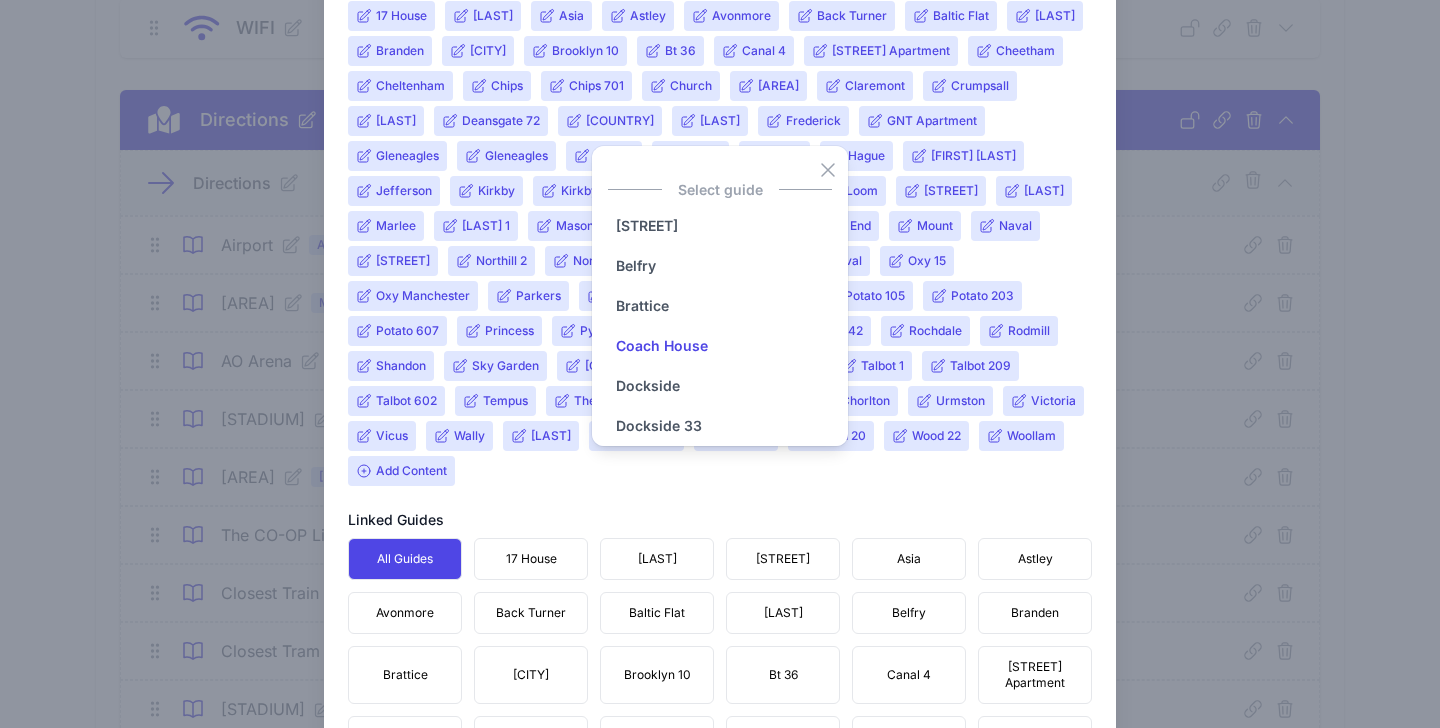 click on "Coach House" at bounding box center [662, 346] 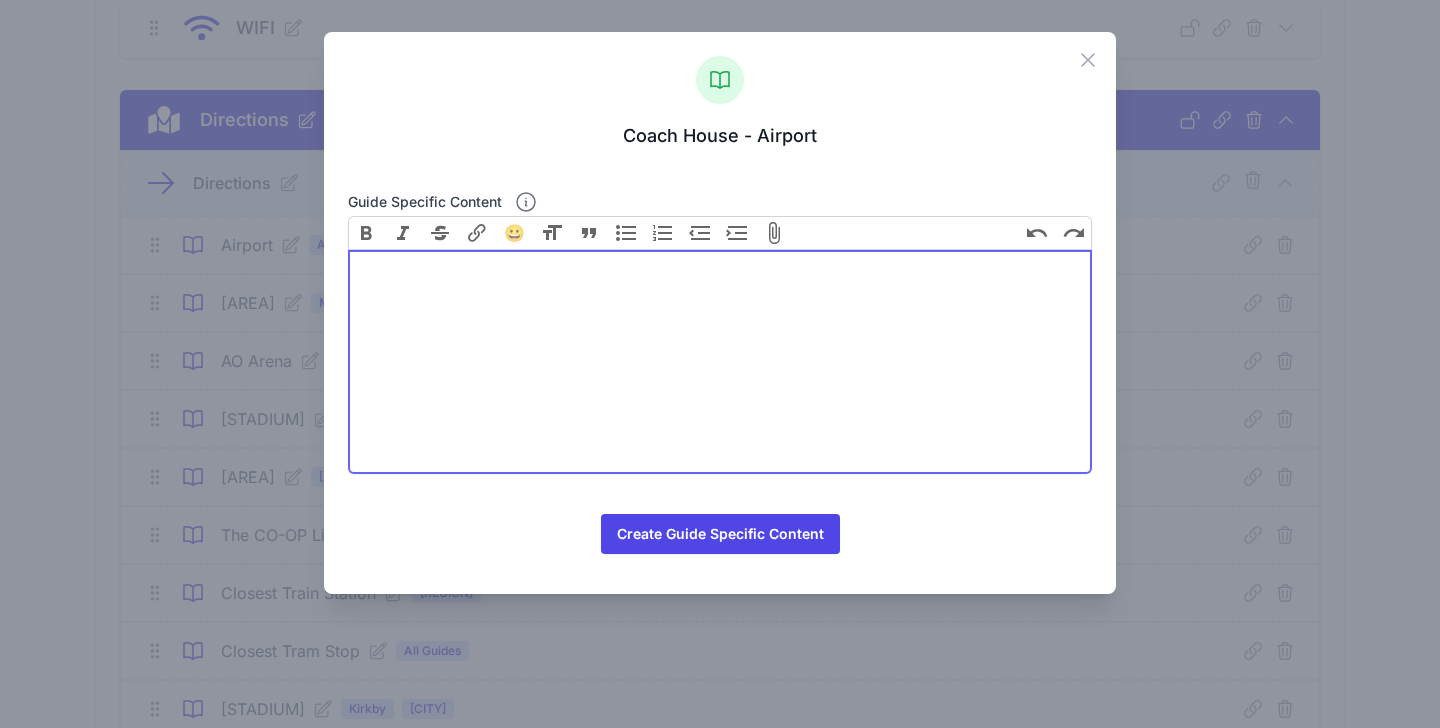 click at bounding box center [720, 362] 